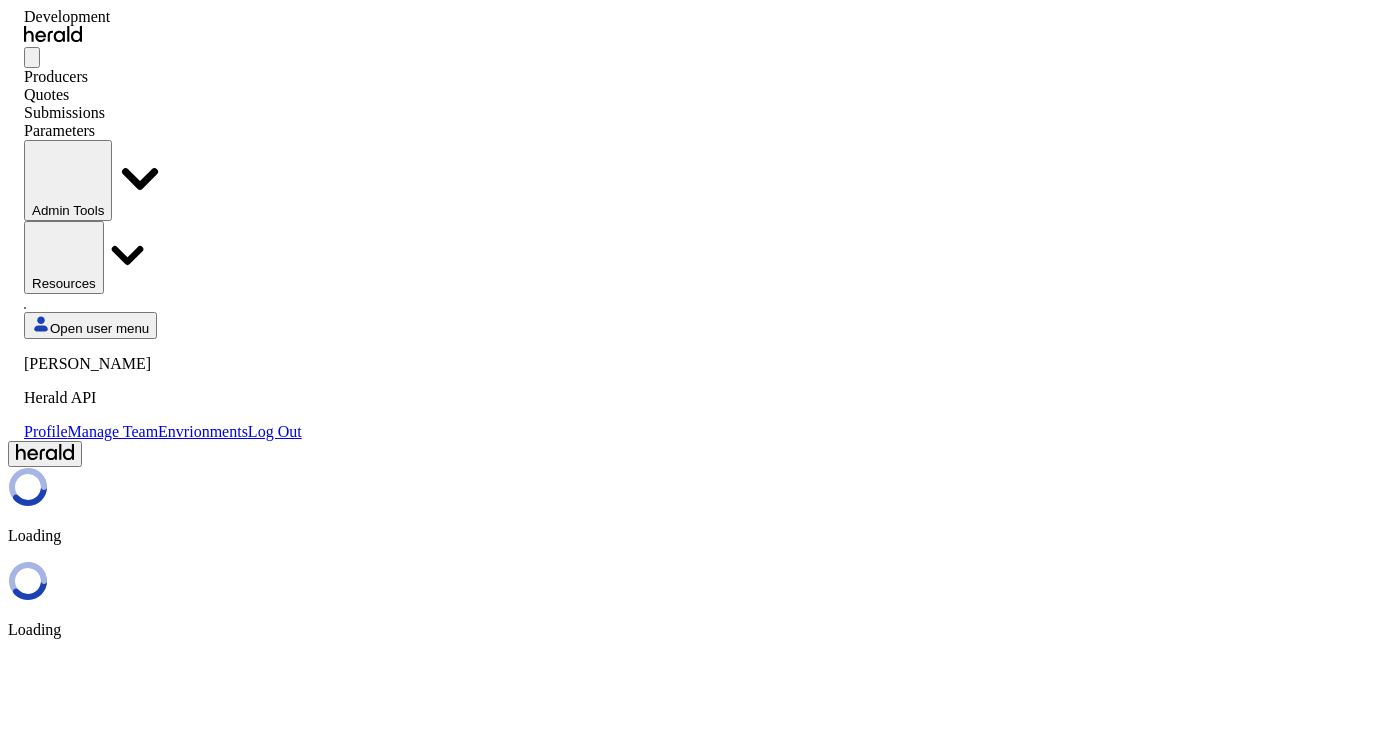 select on "**********" 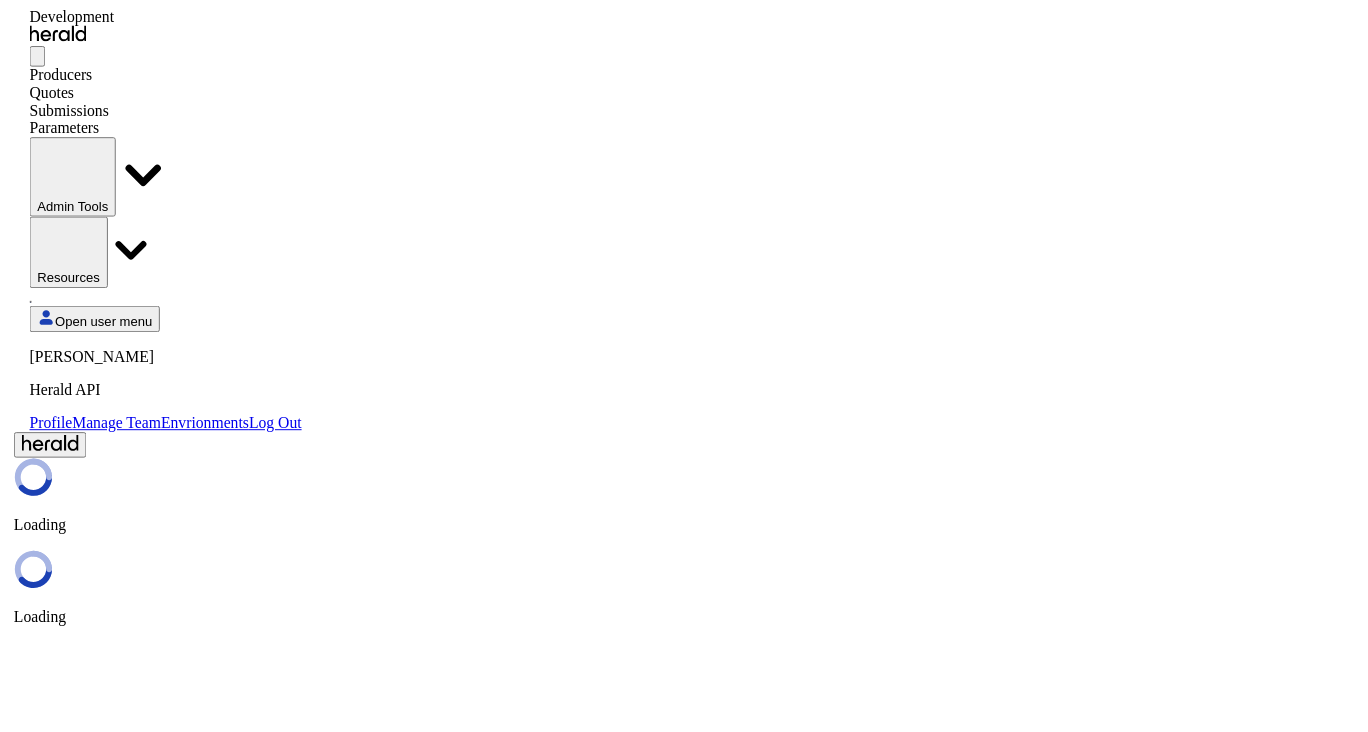 scroll, scrollTop: 0, scrollLeft: 0, axis: both 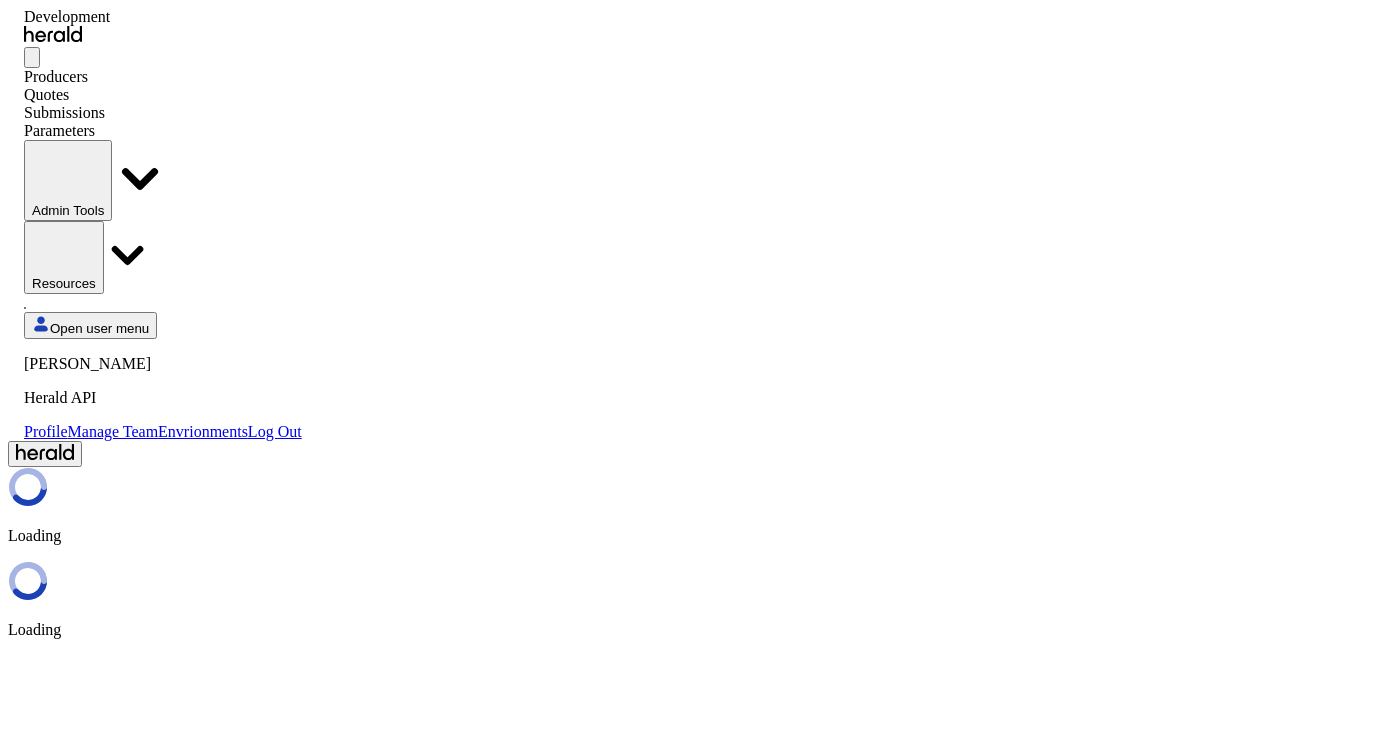 select on "pfm_2v8p_herald_api" 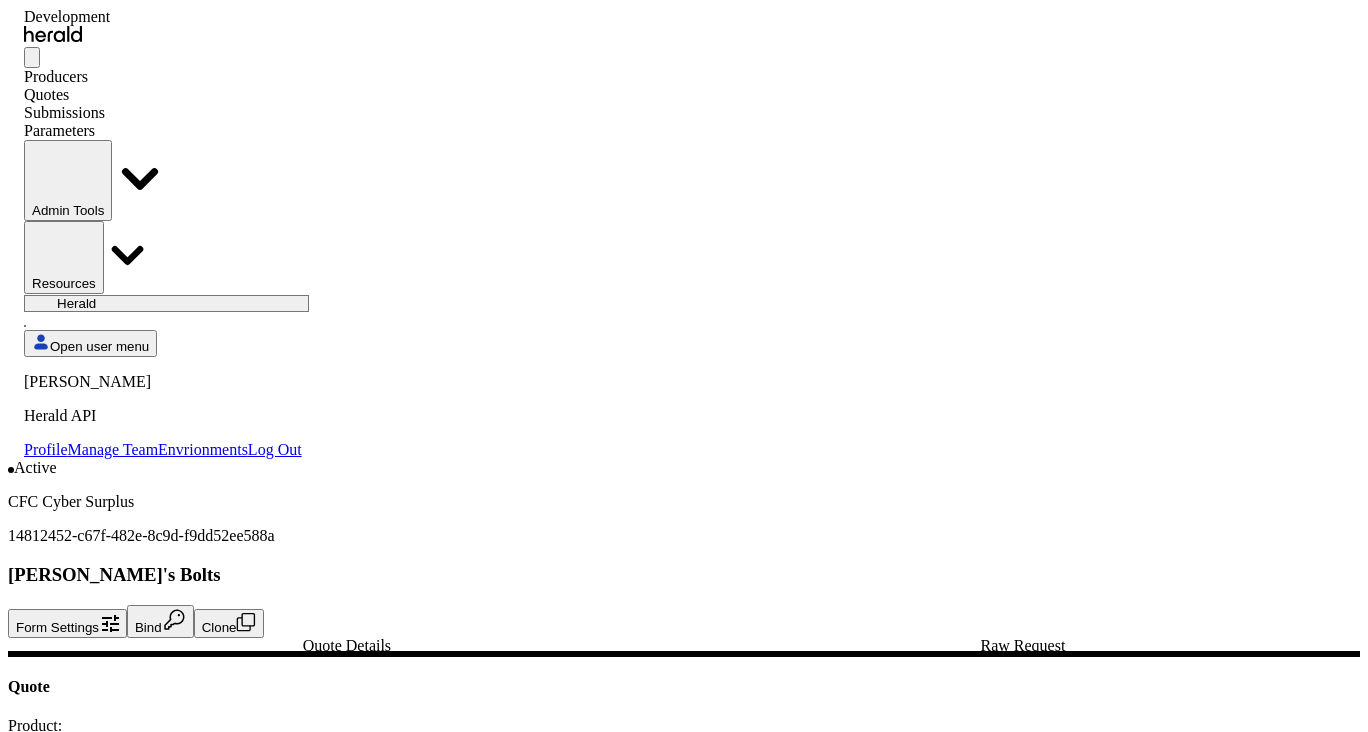 scroll, scrollTop: 71, scrollLeft: 0, axis: vertical 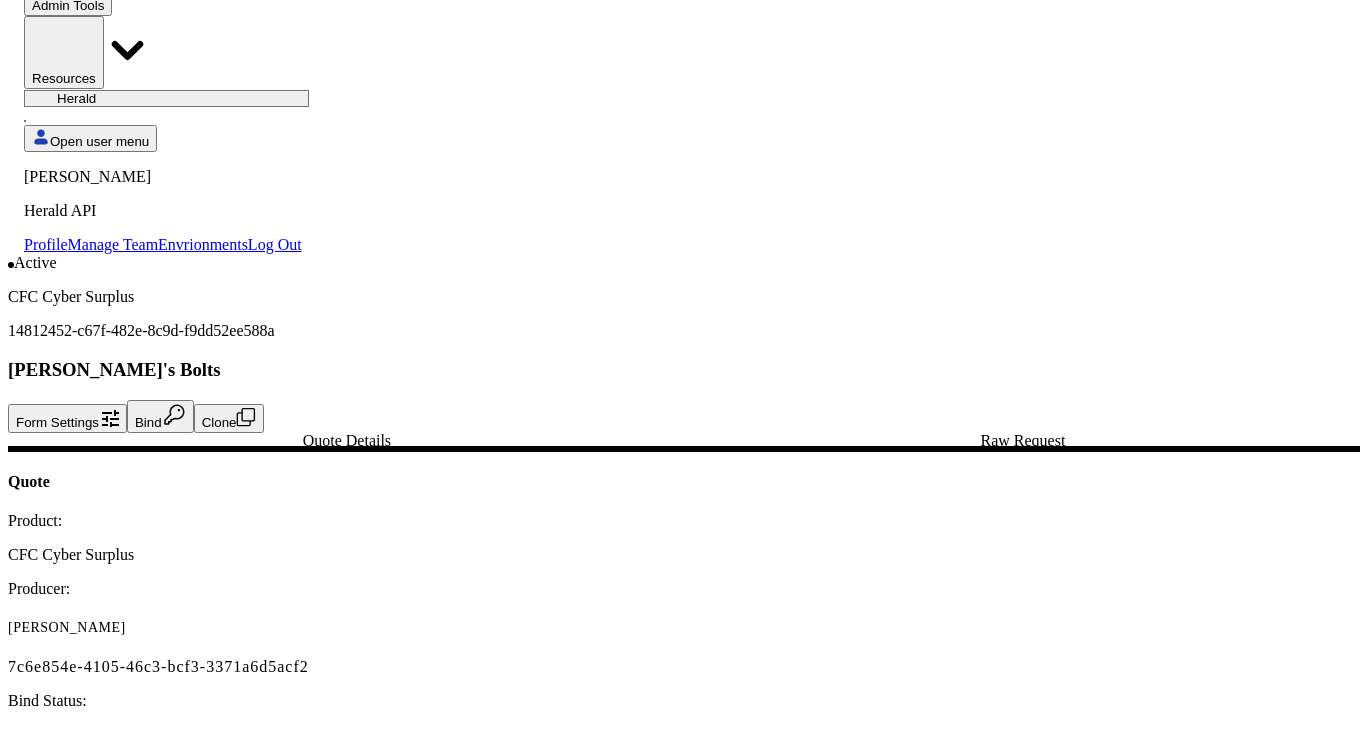 click on ""amount" :  185 ," 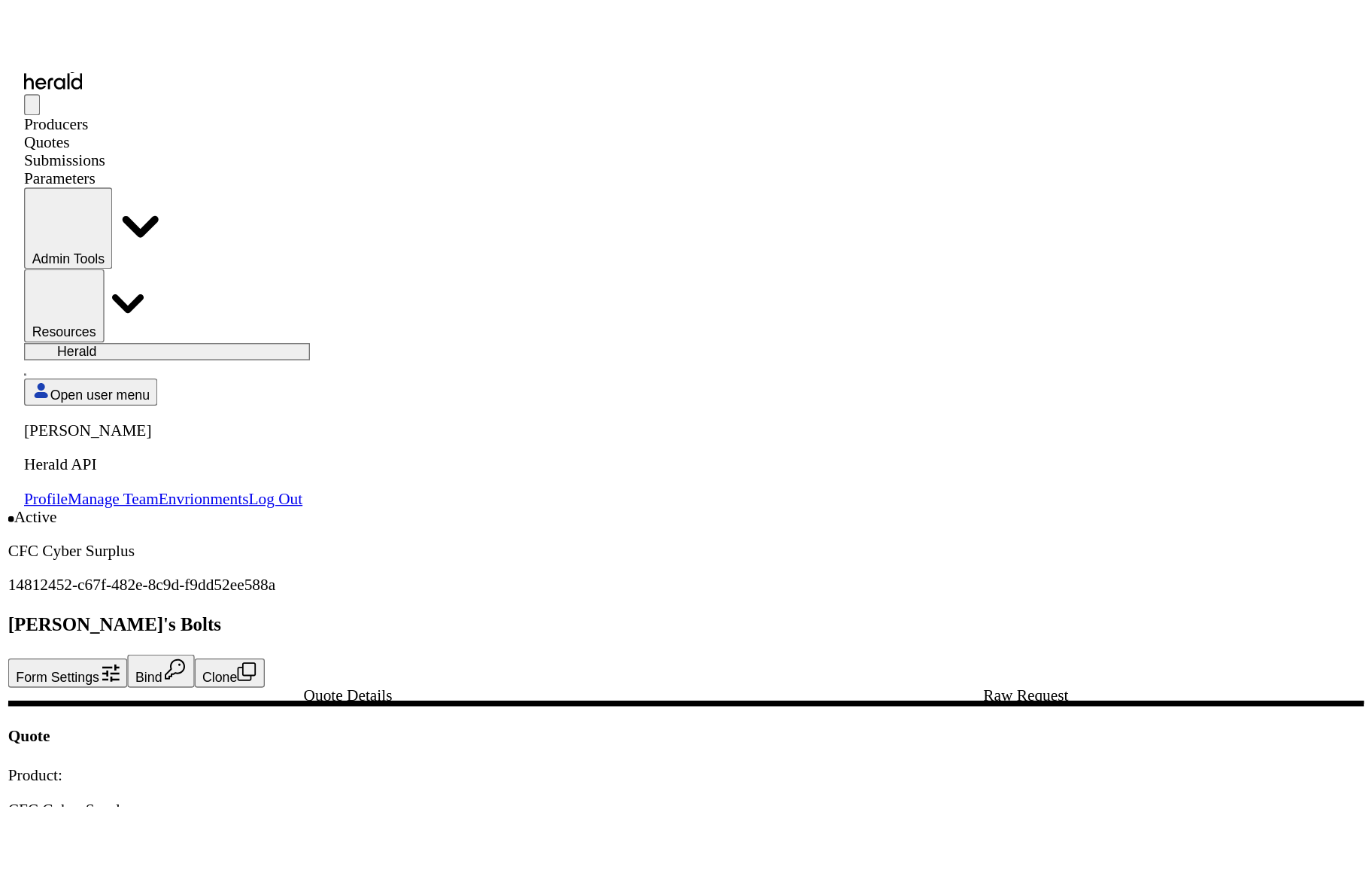 scroll, scrollTop: 0, scrollLeft: 0, axis: both 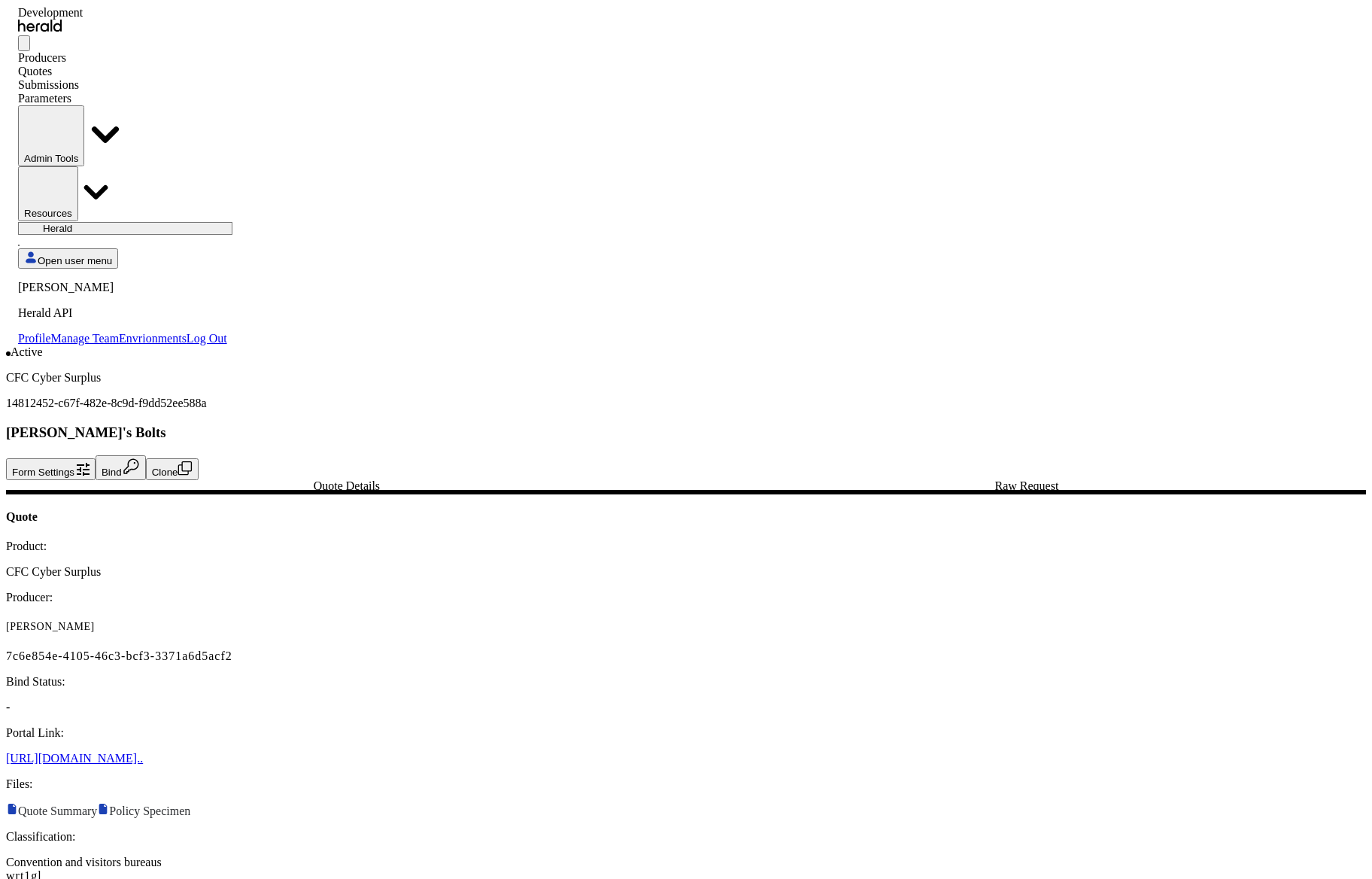 click on "Active  CFC Cyber Surplus   14812452-c67f-482e-8c9d-f9dd52ee588a   Mikey Q's Bolts   Form Settings     Bind     Clone    Quote Details Raw Request  Quote   Product:   CFC Cyber Surplus   Producer:   [PERSON_NAME]   7c6e854e-4105-46c3-bcf3-3371a6d5acf2   Bind Status:   -   Portal Link:  [URL][DOMAIN_NAME]..  Files:     Quote Summary     Policy Specimen   Classification:   Convention and visitors bureaus   wrt1gl   NAICS 561591: Convention and Visitors Bureaus   Quote #:   5764487   Created At:   [DATE] 9:38 AM   Updated At:   [DATE] 9:42 AM   Admitted:   -   Coverage Details   Amendatory Endorsement Coverage   included   Network Security Liability Costs Limit   $1,000,000.00   Hardware Replacement Retention   $5,000.00   Contingent Business Interruption Retention   $5,000.00   Funds Transfer Fraud Retention   $5,000.00   Extortion Threat Limit   $1,000,000.00   Direct Business Interruption Limit   $1,000,000.00   Media Liability Limit   $1,000,000.00   $5,000.00" 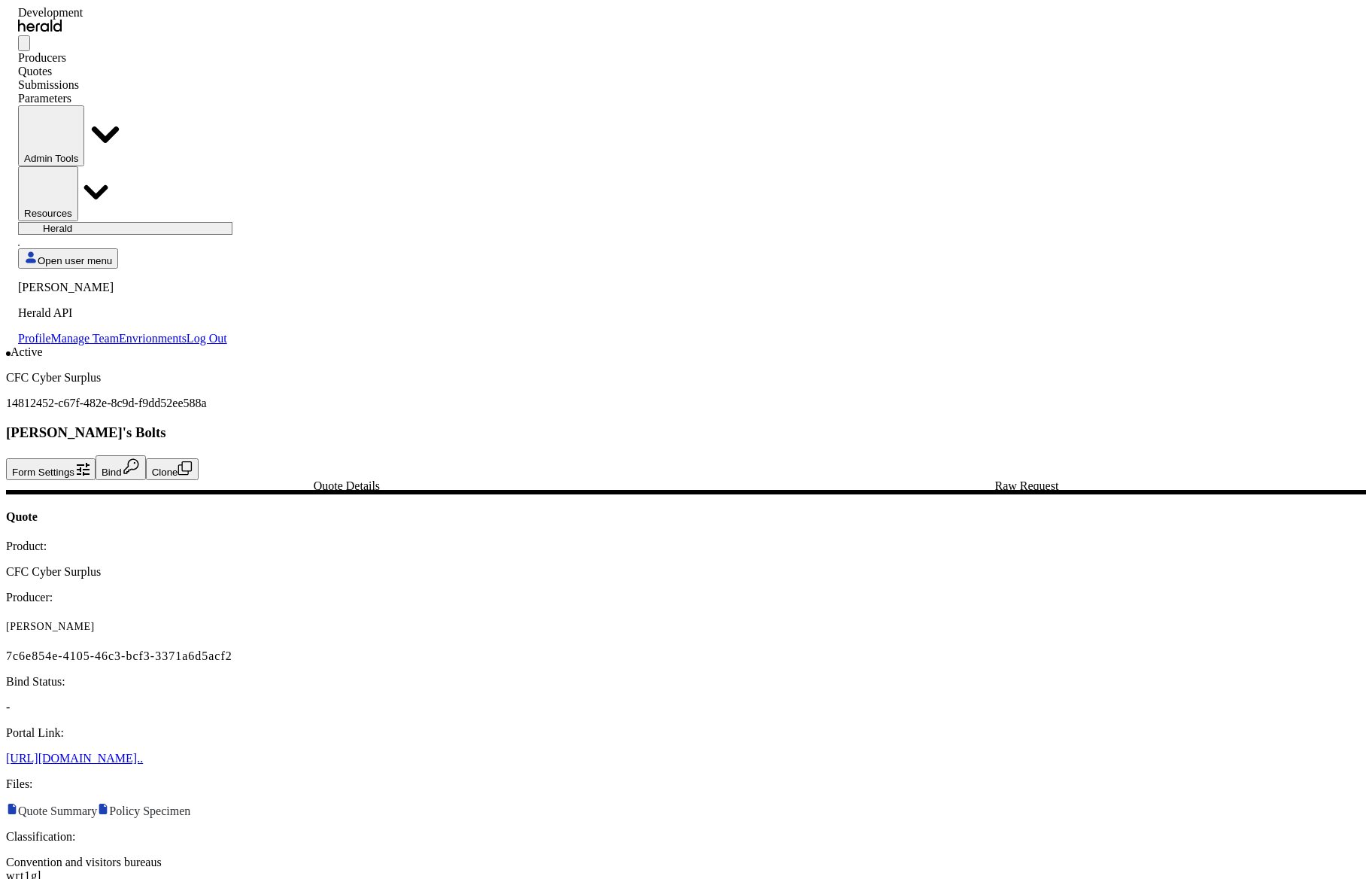 click 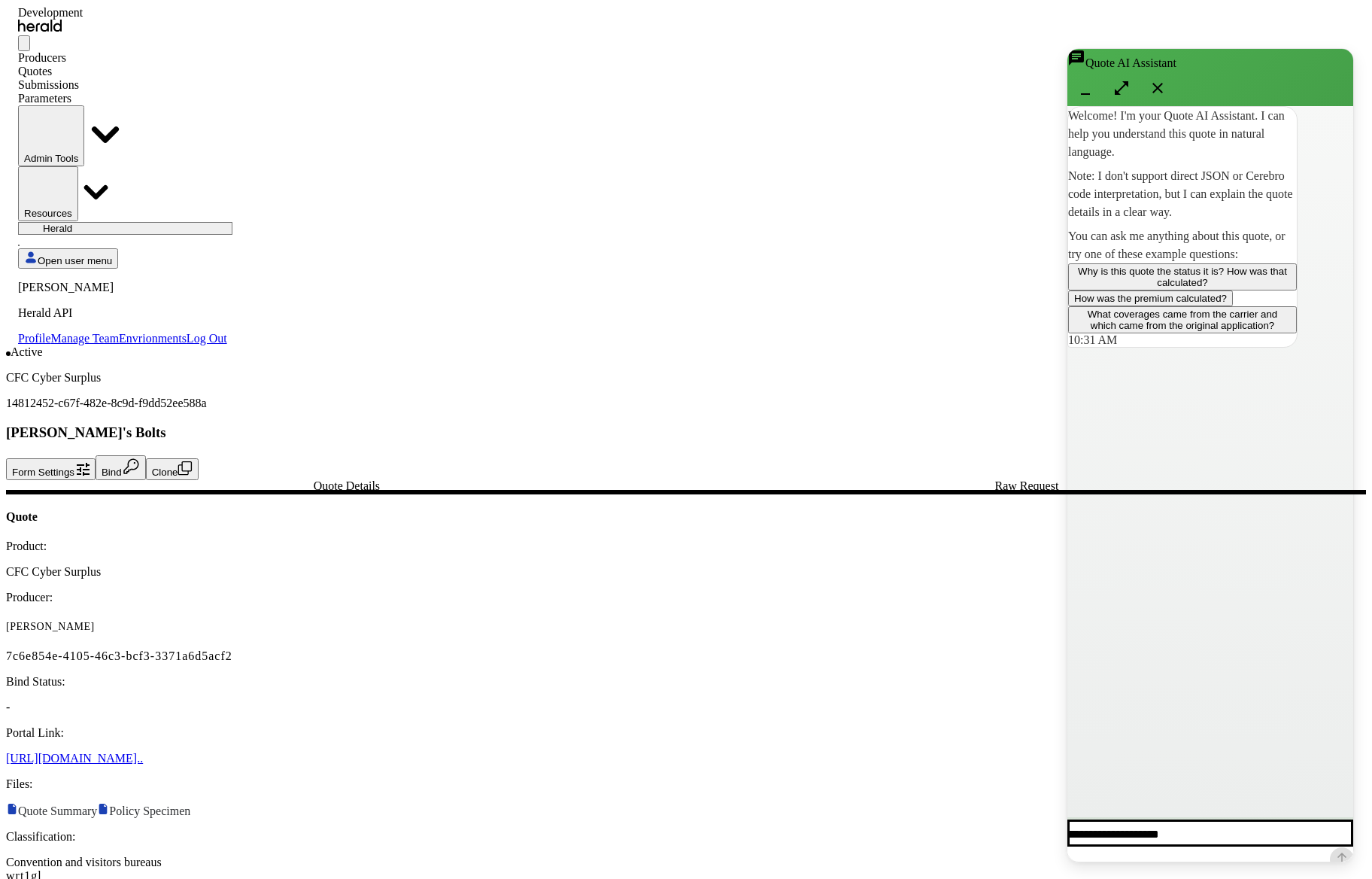click on "Welcome! I'm your Quote AI Assistant. I can help you understand this quote in natural language.
Note: I don't support direct JSON or Cerebro code interpretation, but I can explain the quote details in a clear way.
You can ask me anything about this quote, or try one of these example questions:
Why is this quote the status it is? How was that calculated?   How was the premium calculated?   What coverages came from the carrier and which came from the original application?   10:31 AM" 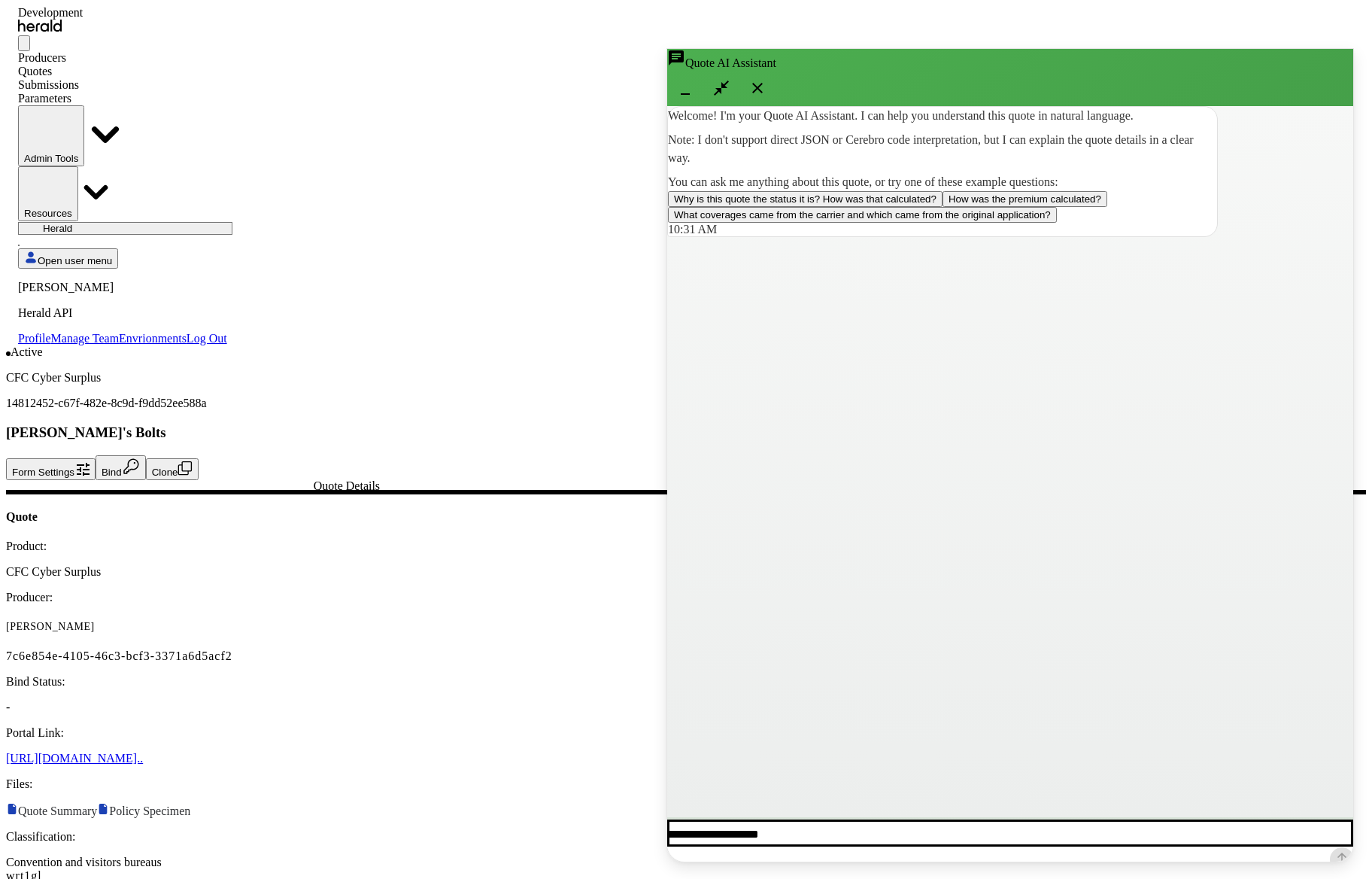 click at bounding box center [1010, 833] 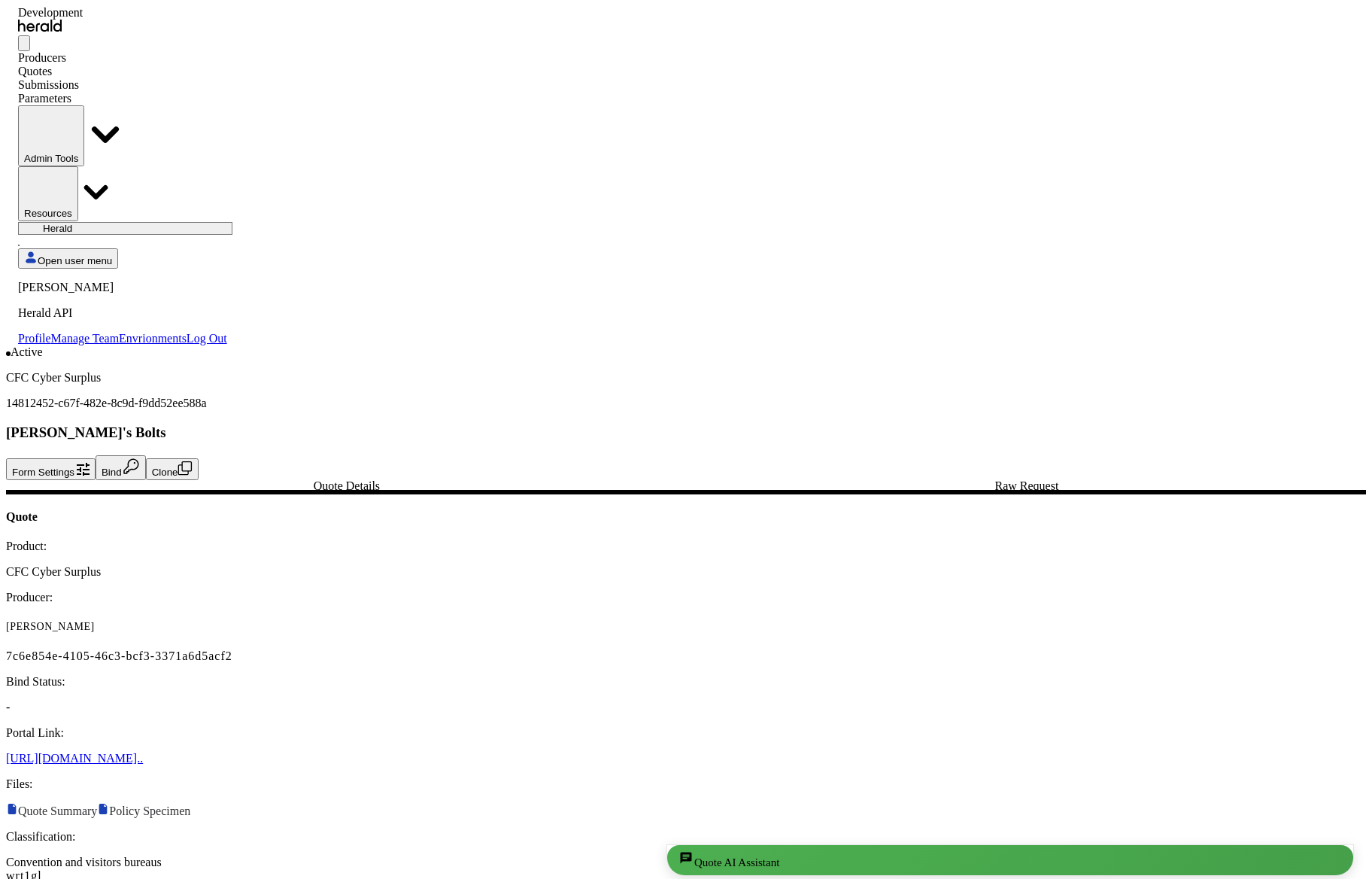 click on "Price Details" at bounding box center [677, 1186] 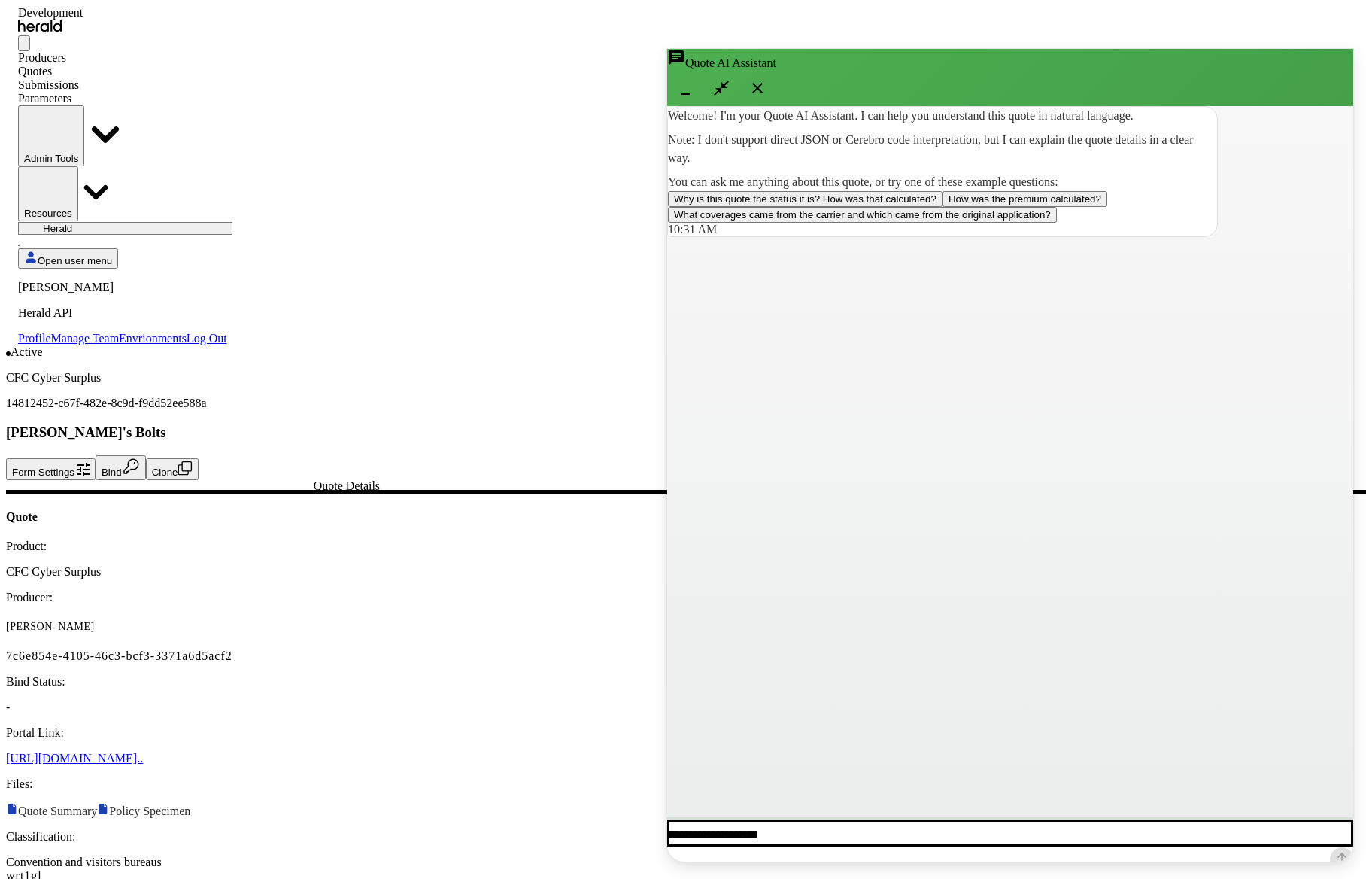 click at bounding box center [1010, 833] 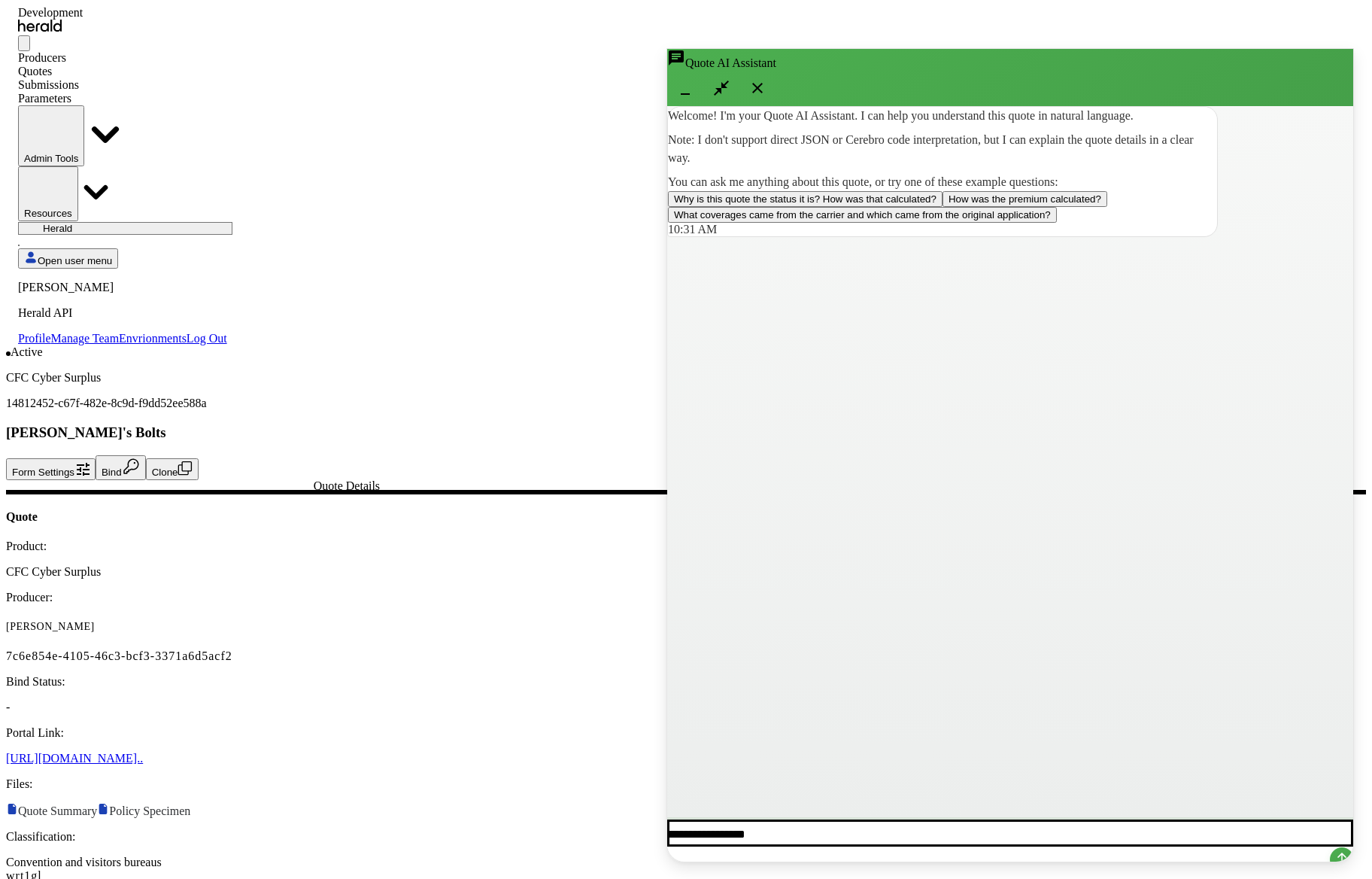 click on "**********" at bounding box center [1010, 833] 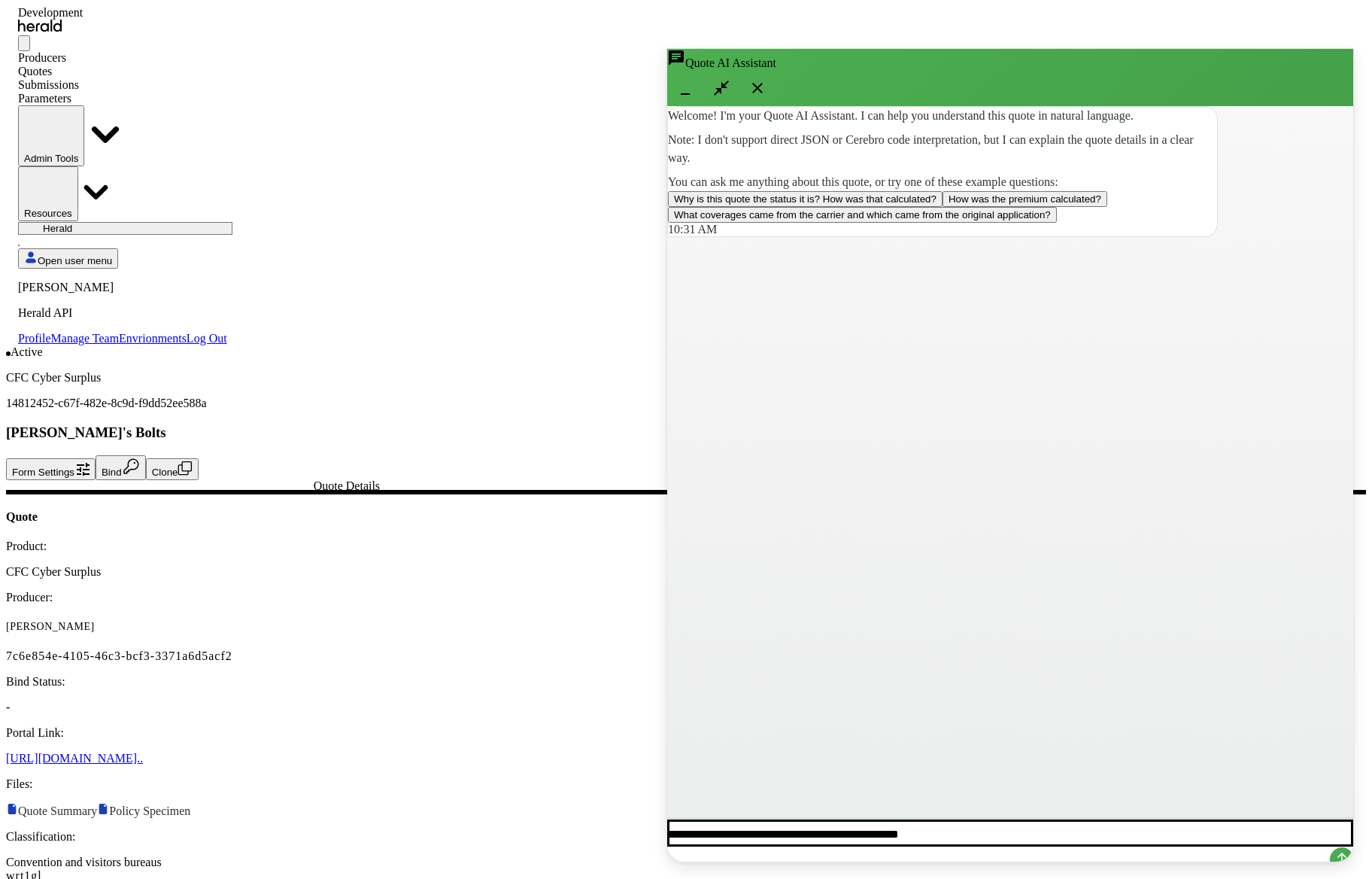 type on "**********" 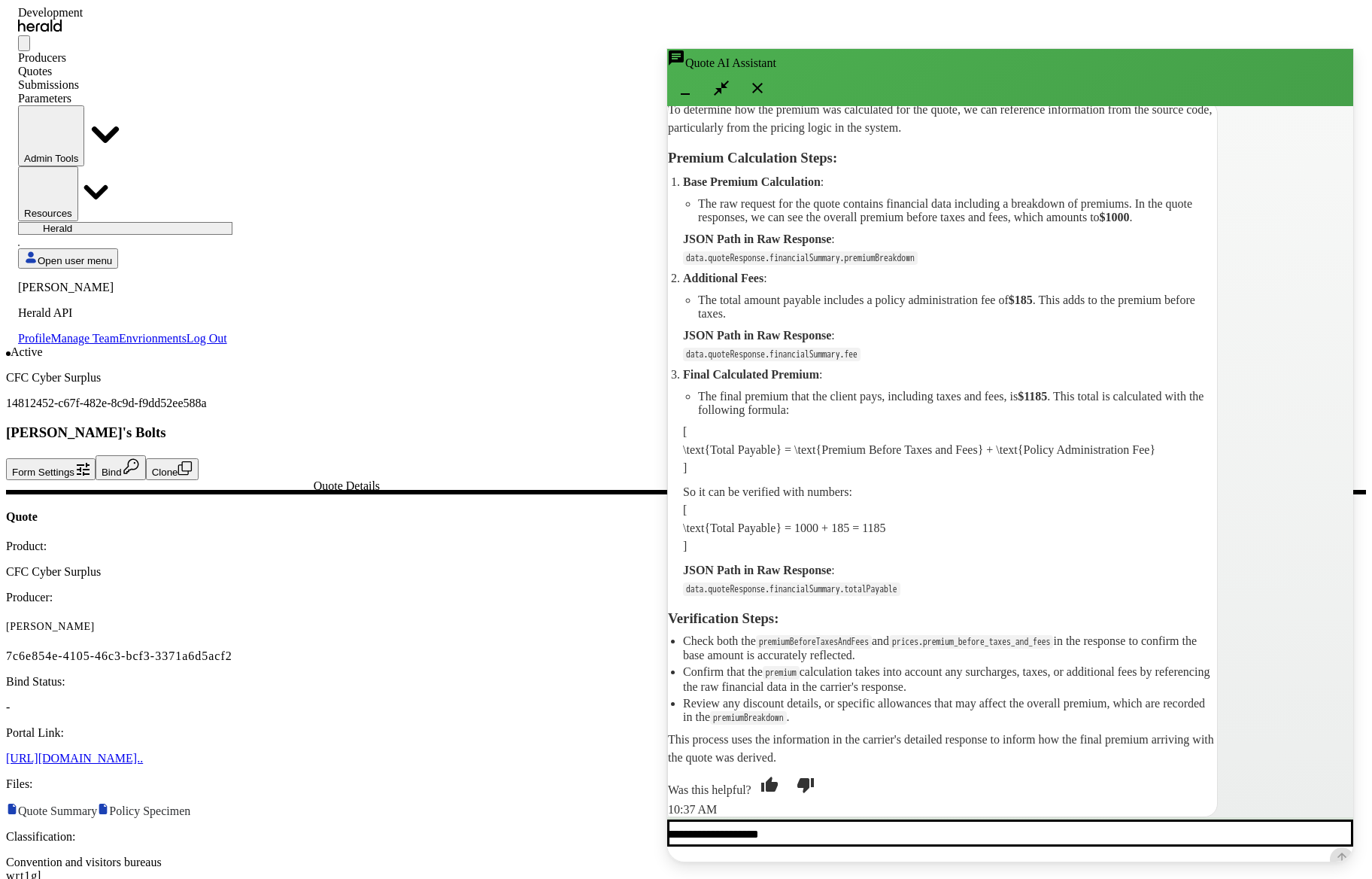 scroll, scrollTop: 202, scrollLeft: 0, axis: vertical 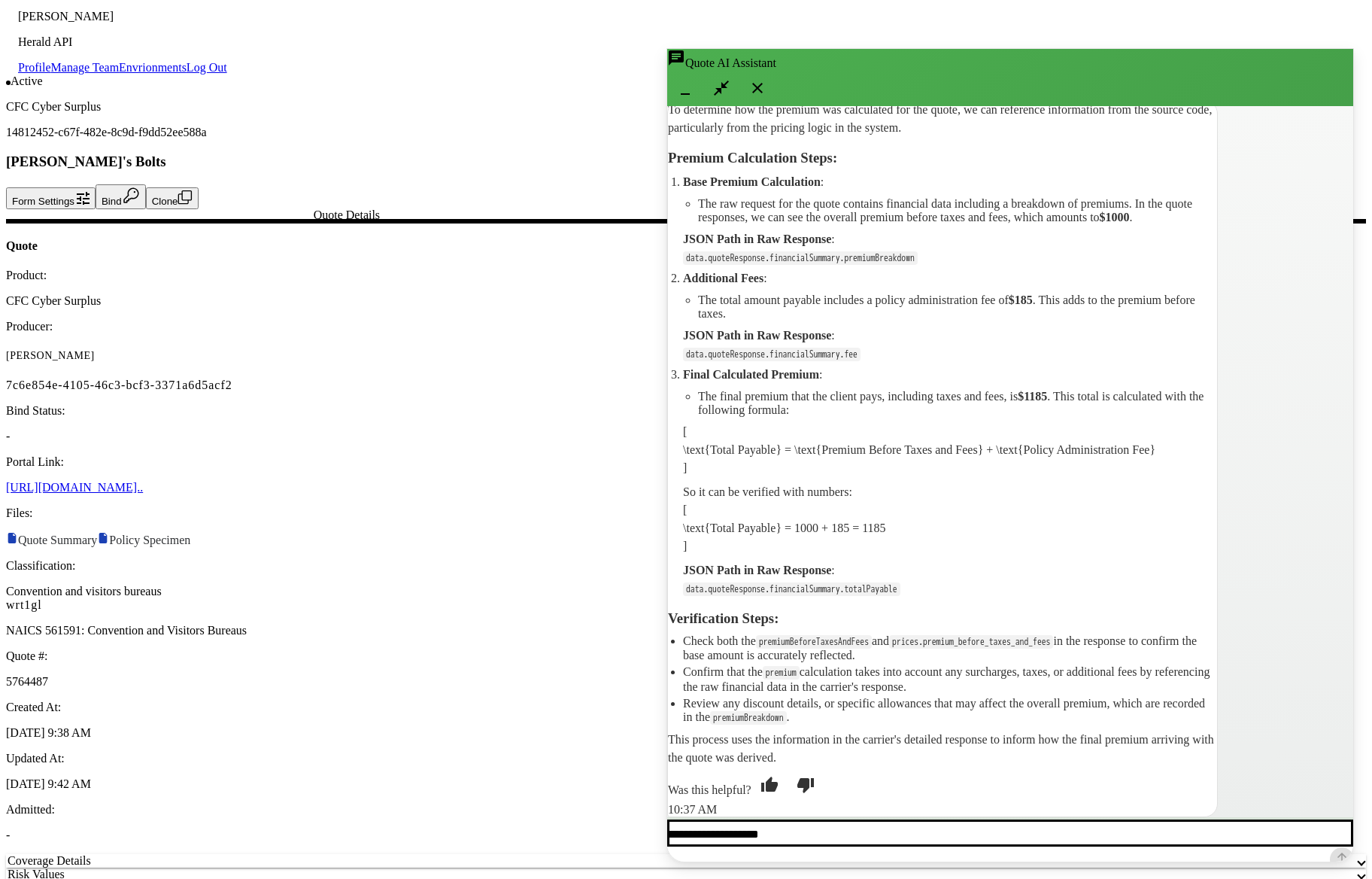 click 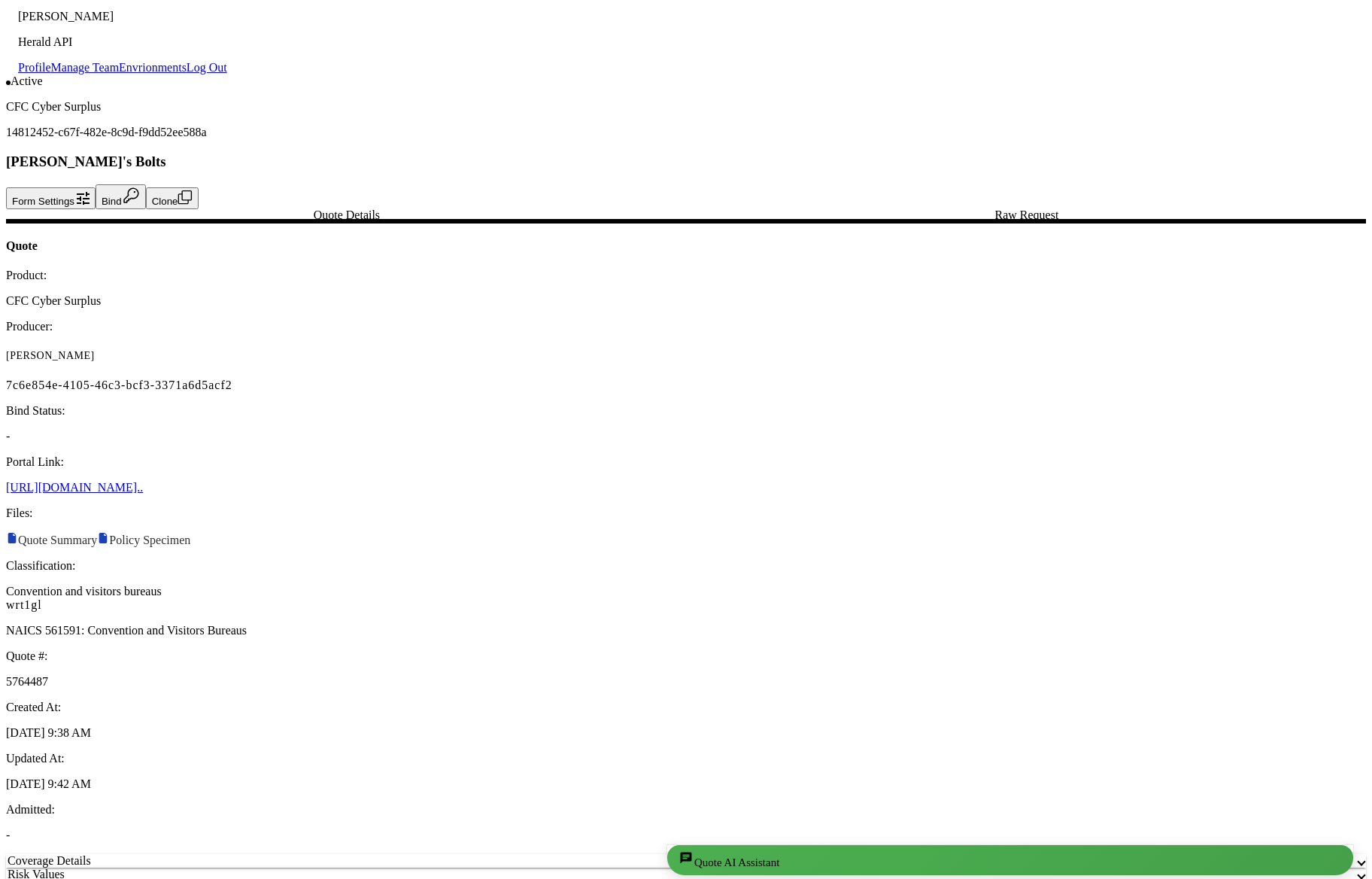 click on "Quote Summary" 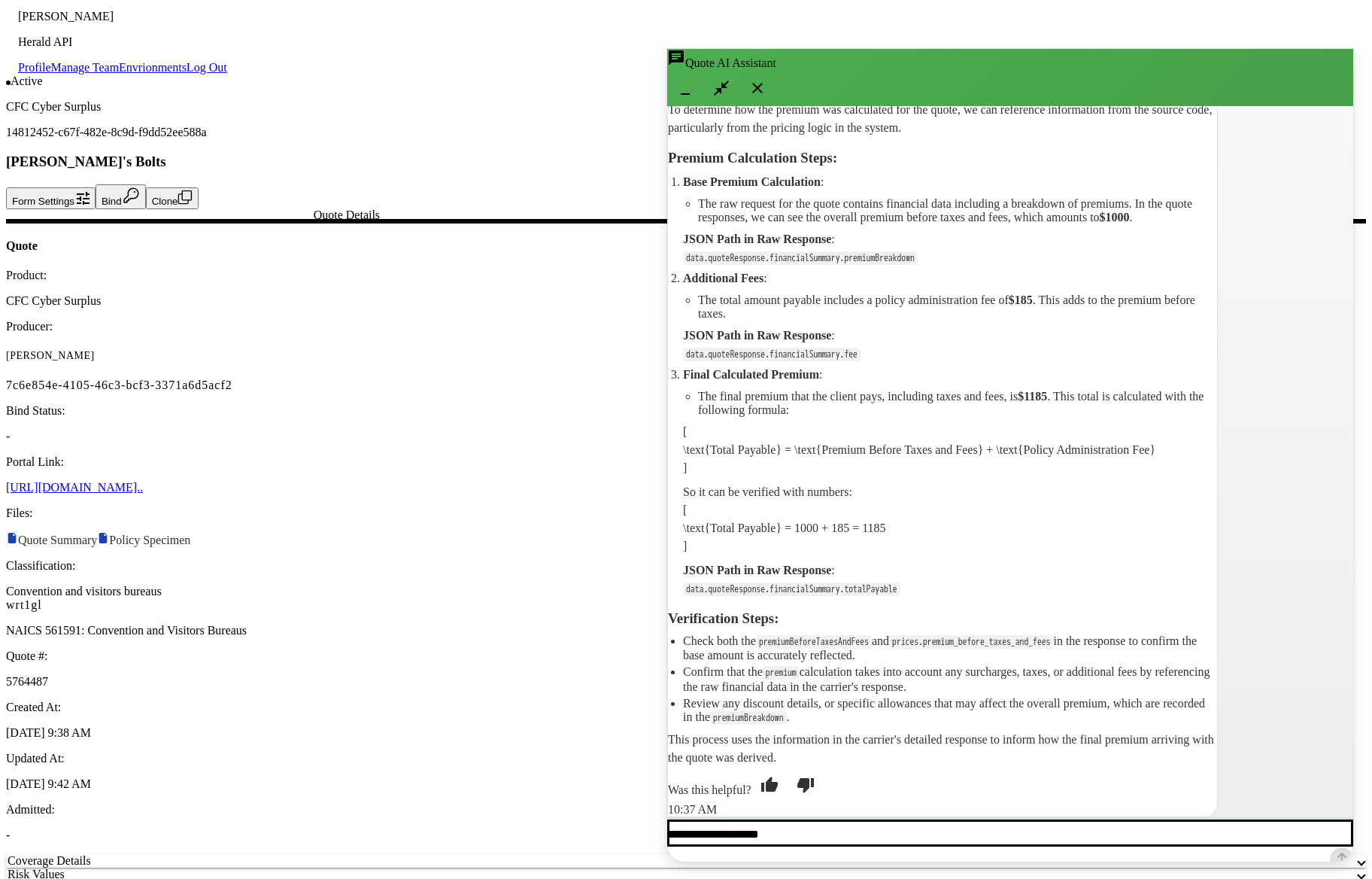 scroll, scrollTop: 375, scrollLeft: 0, axis: vertical 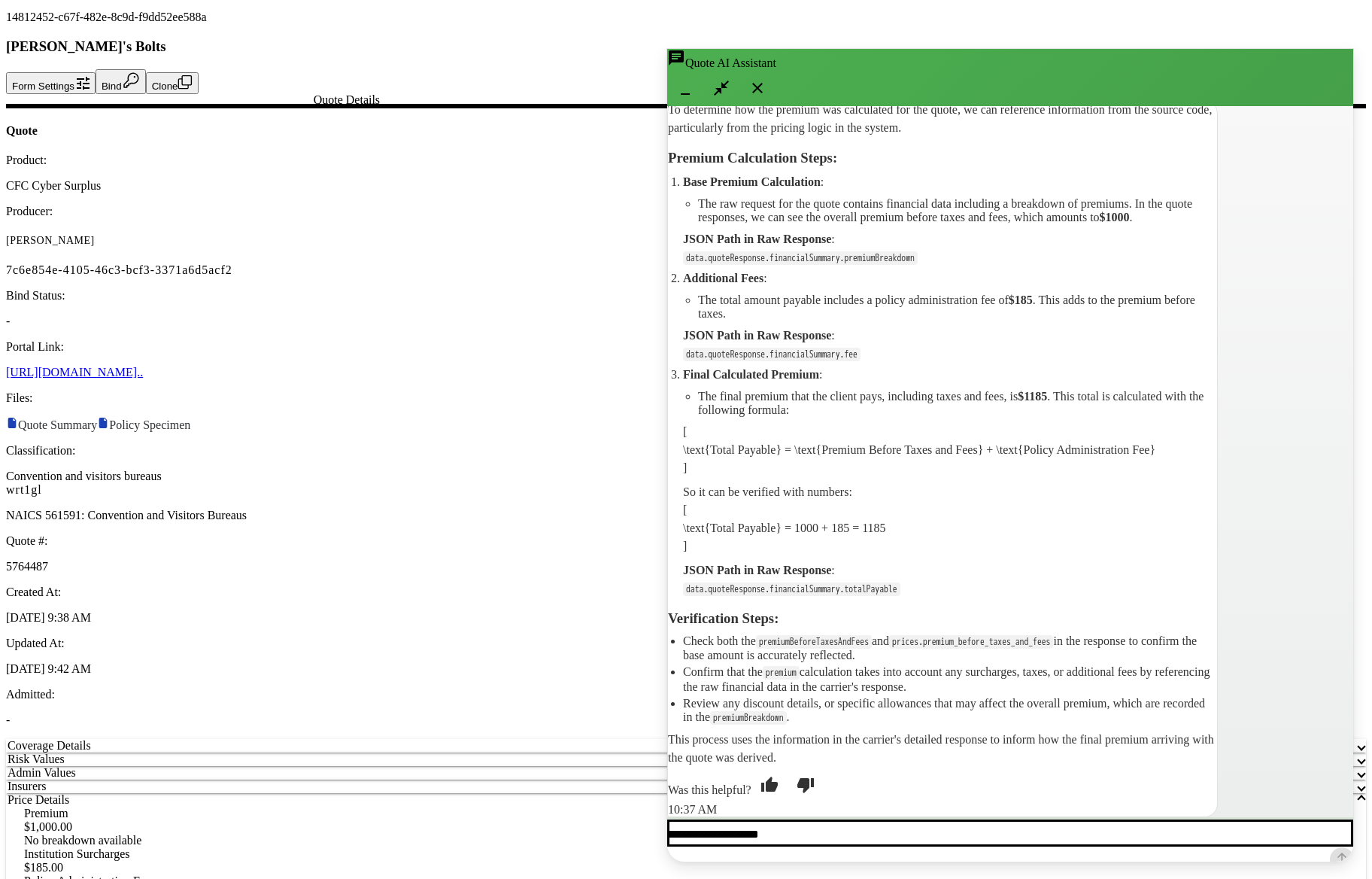 click 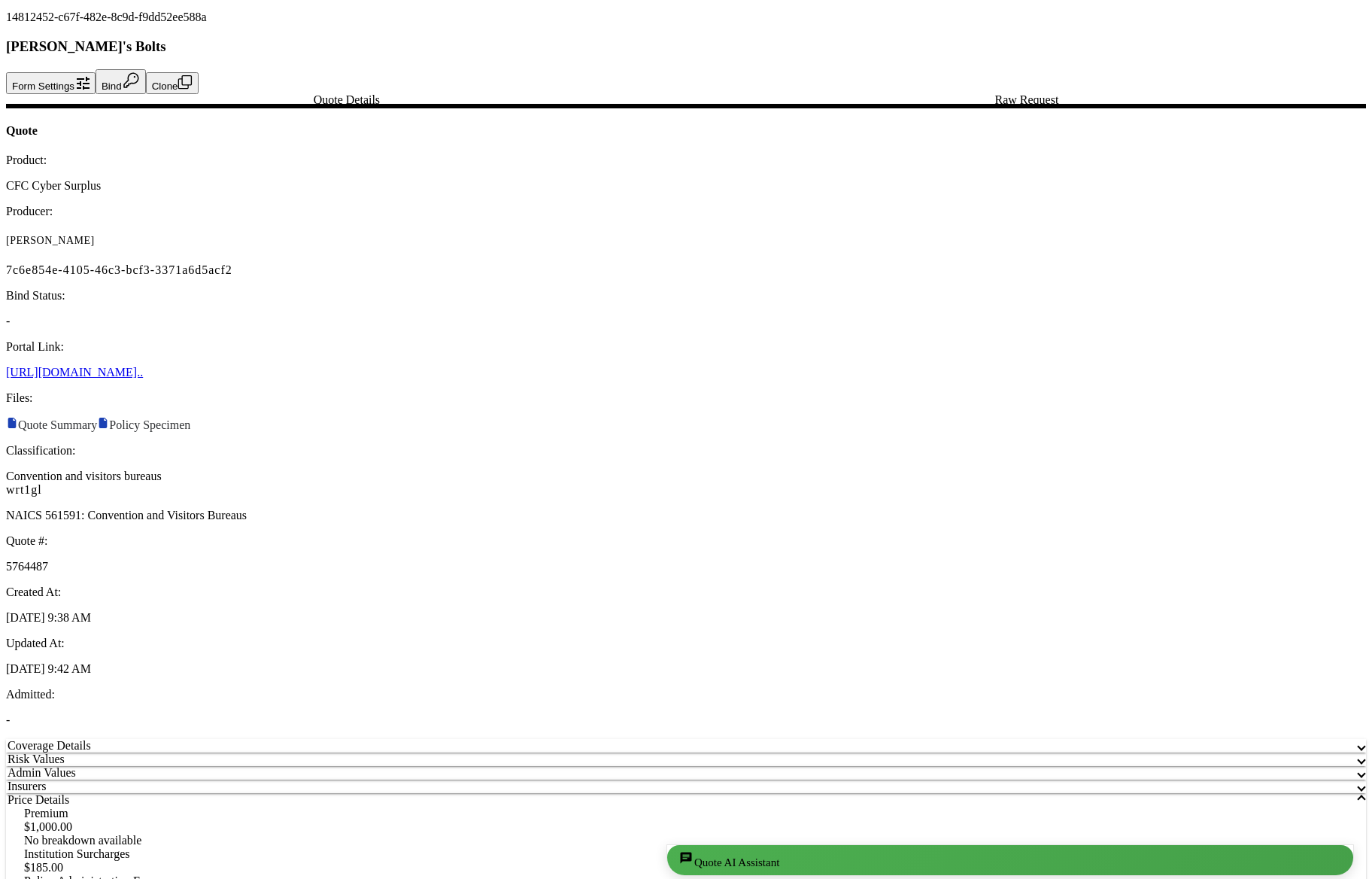 click on "Admin Values" at bounding box center [677, 773] 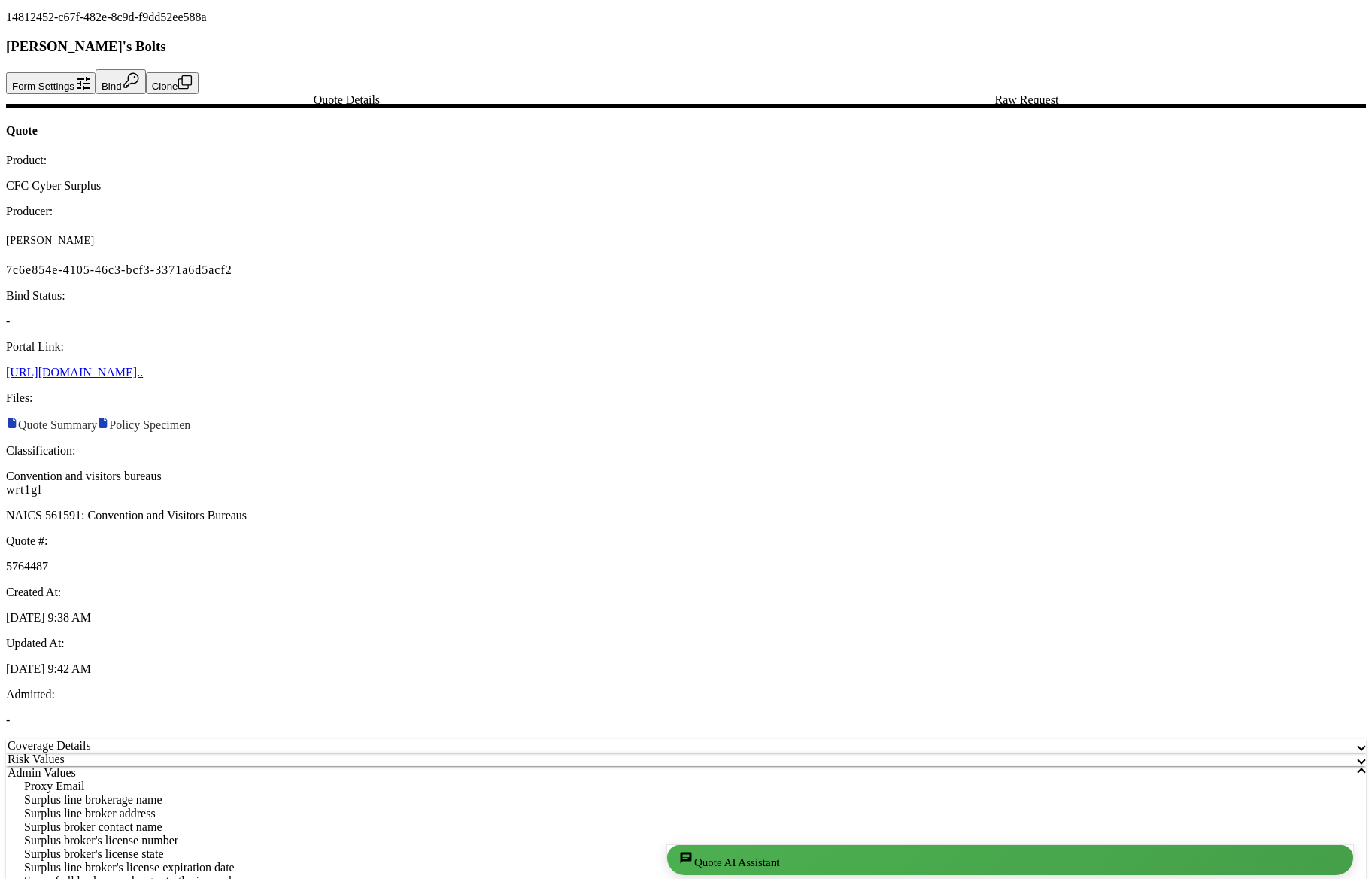 click on "Risk Values" at bounding box center (677, 759) 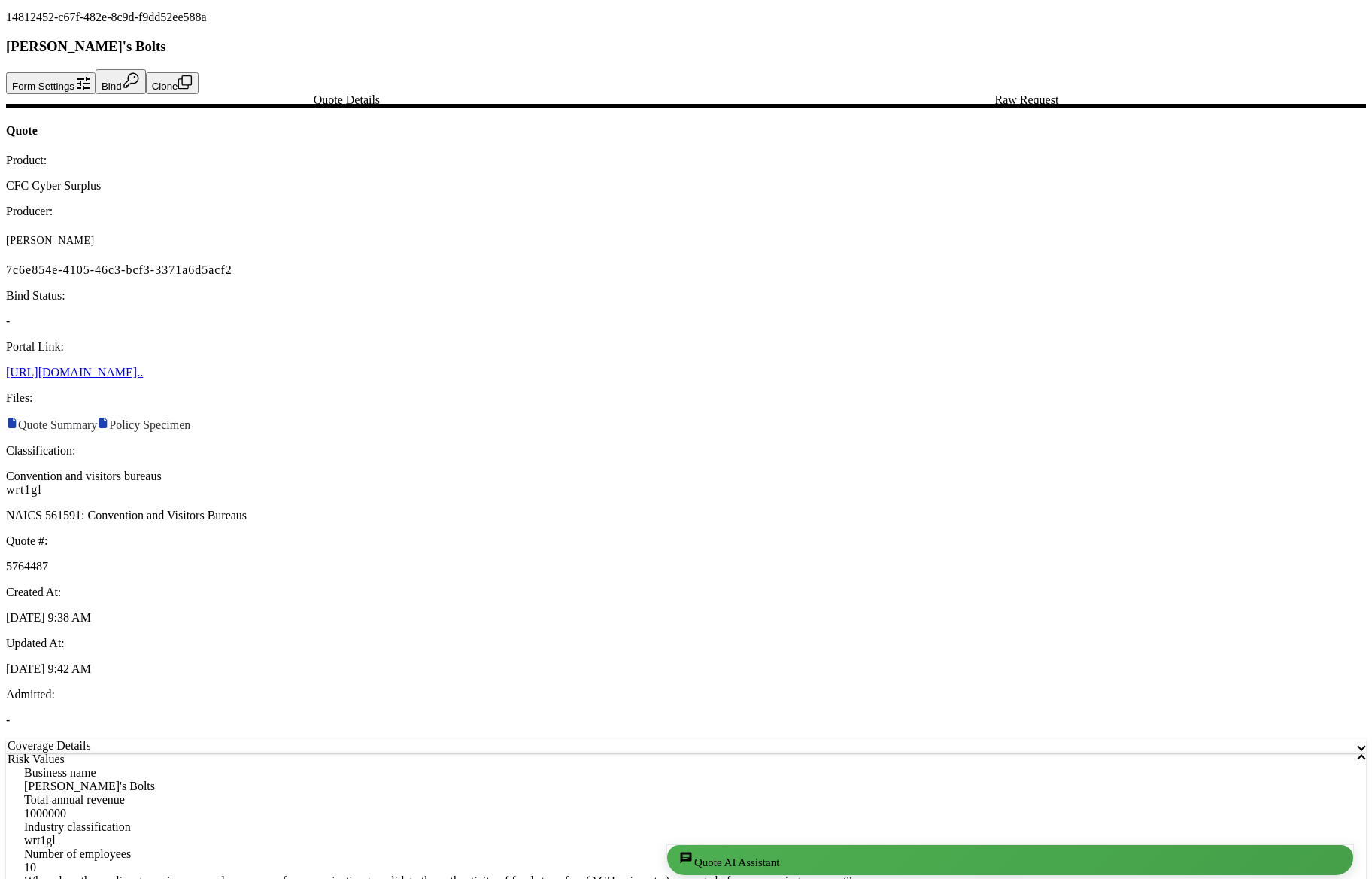 click on "Risk Values" at bounding box center [677, 759] 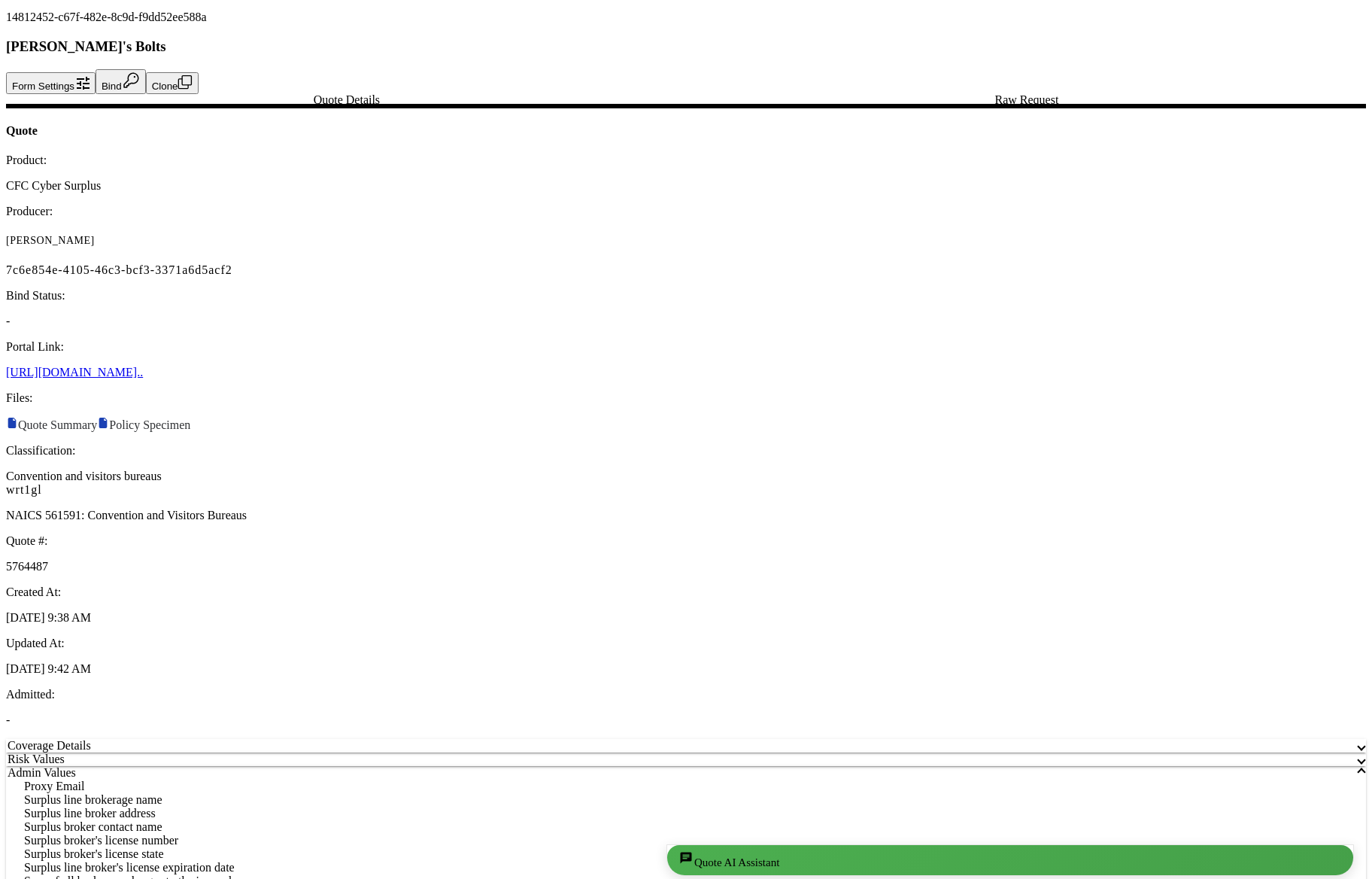click on "chat Quote AI Assistant close" 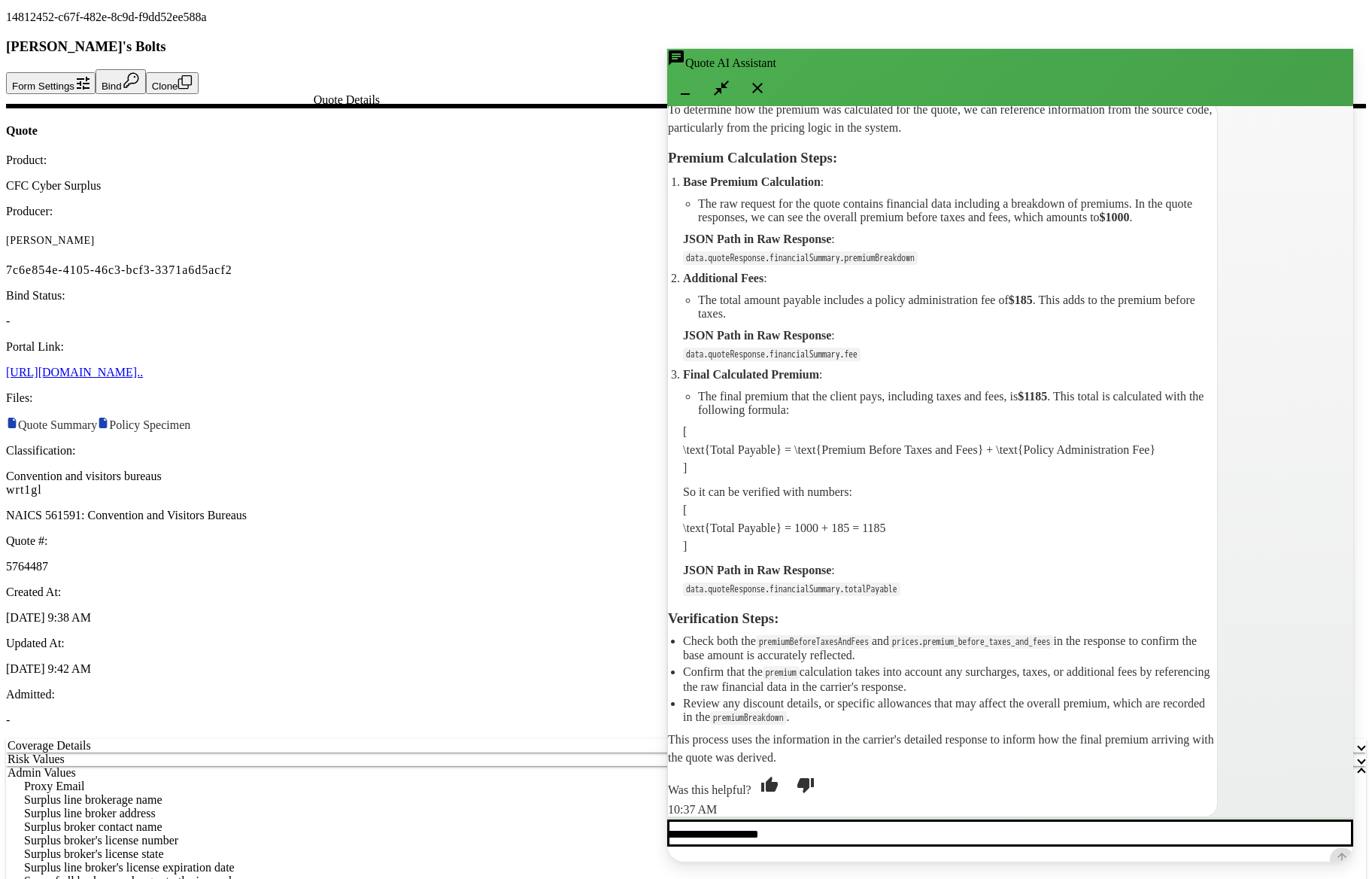 scroll, scrollTop: 375, scrollLeft: 0, axis: vertical 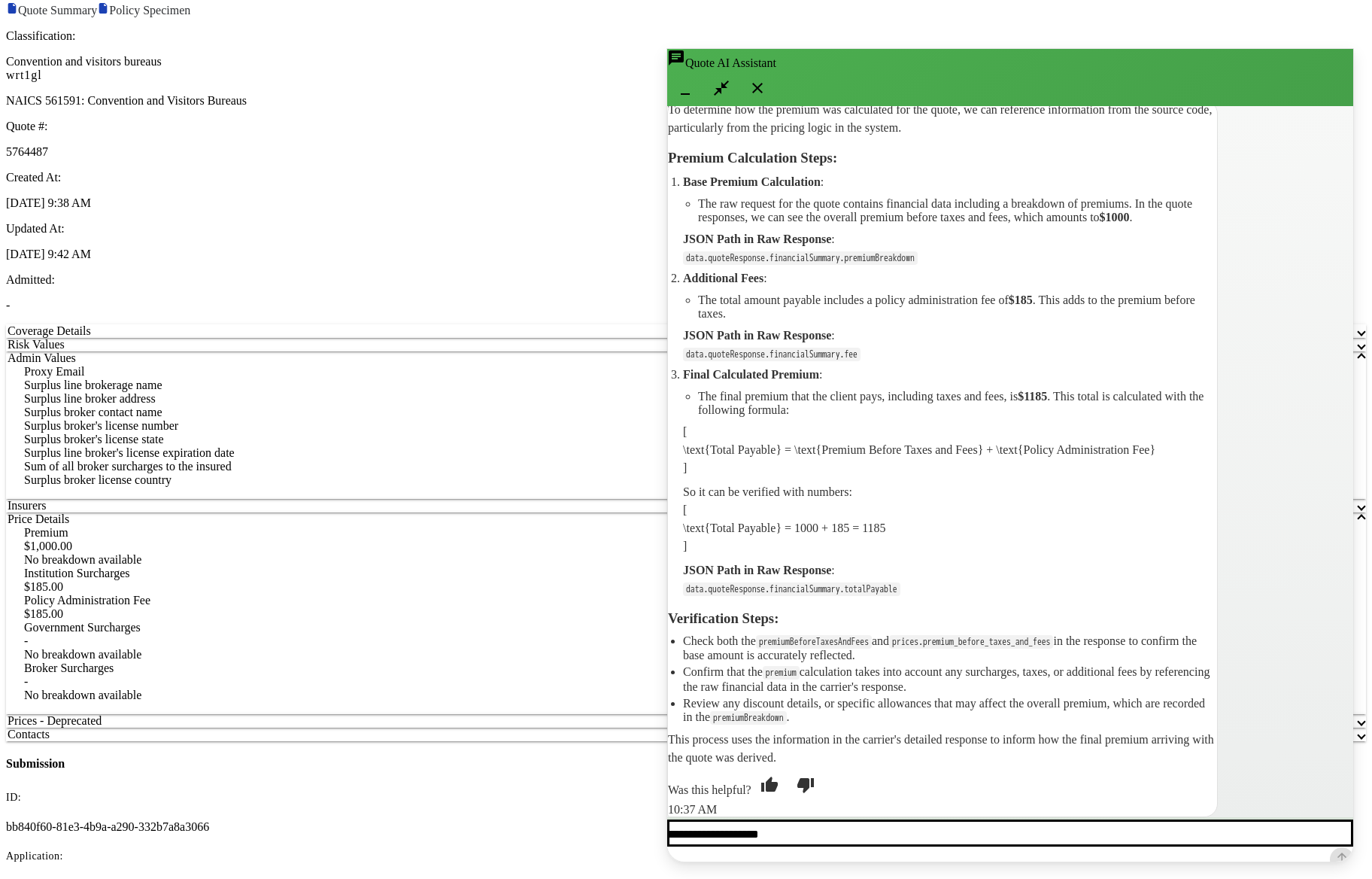 drag, startPoint x: 752, startPoint y: 555, endPoint x: 836, endPoint y: 580, distance: 87.64131 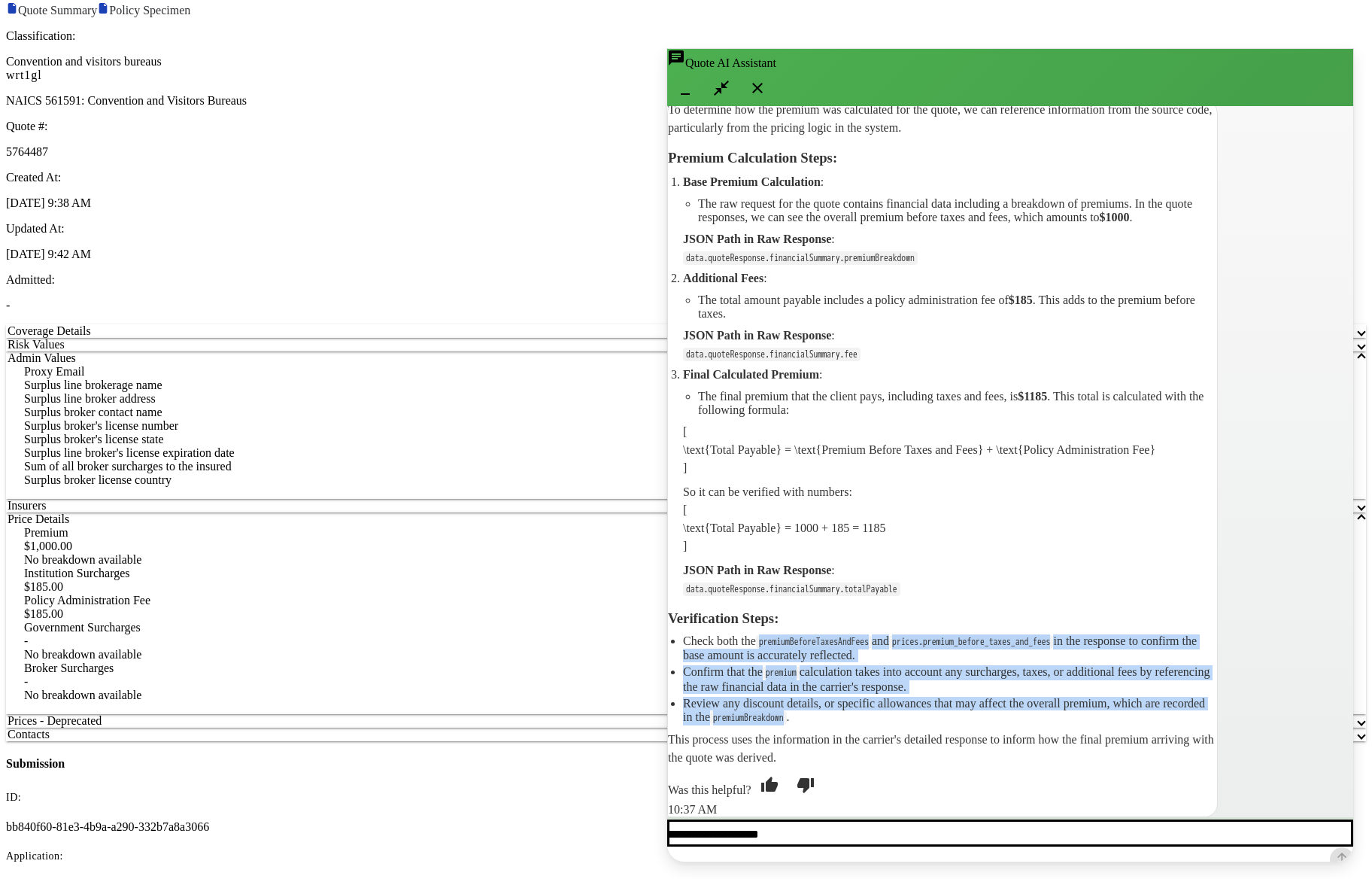 drag, startPoint x: 771, startPoint y: 553, endPoint x: 873, endPoint y: 627, distance: 126.01587 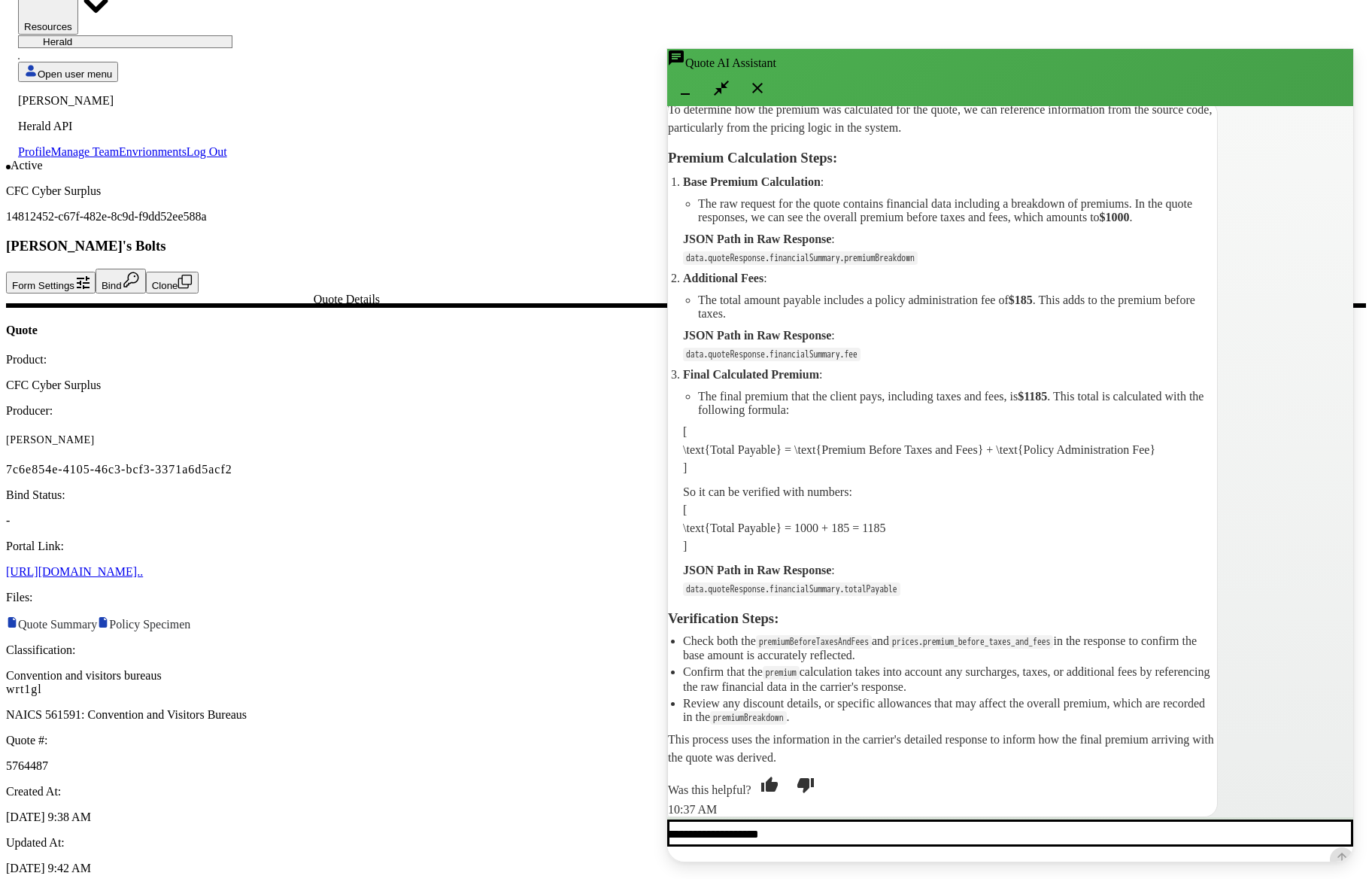 scroll, scrollTop: 185, scrollLeft: 0, axis: vertical 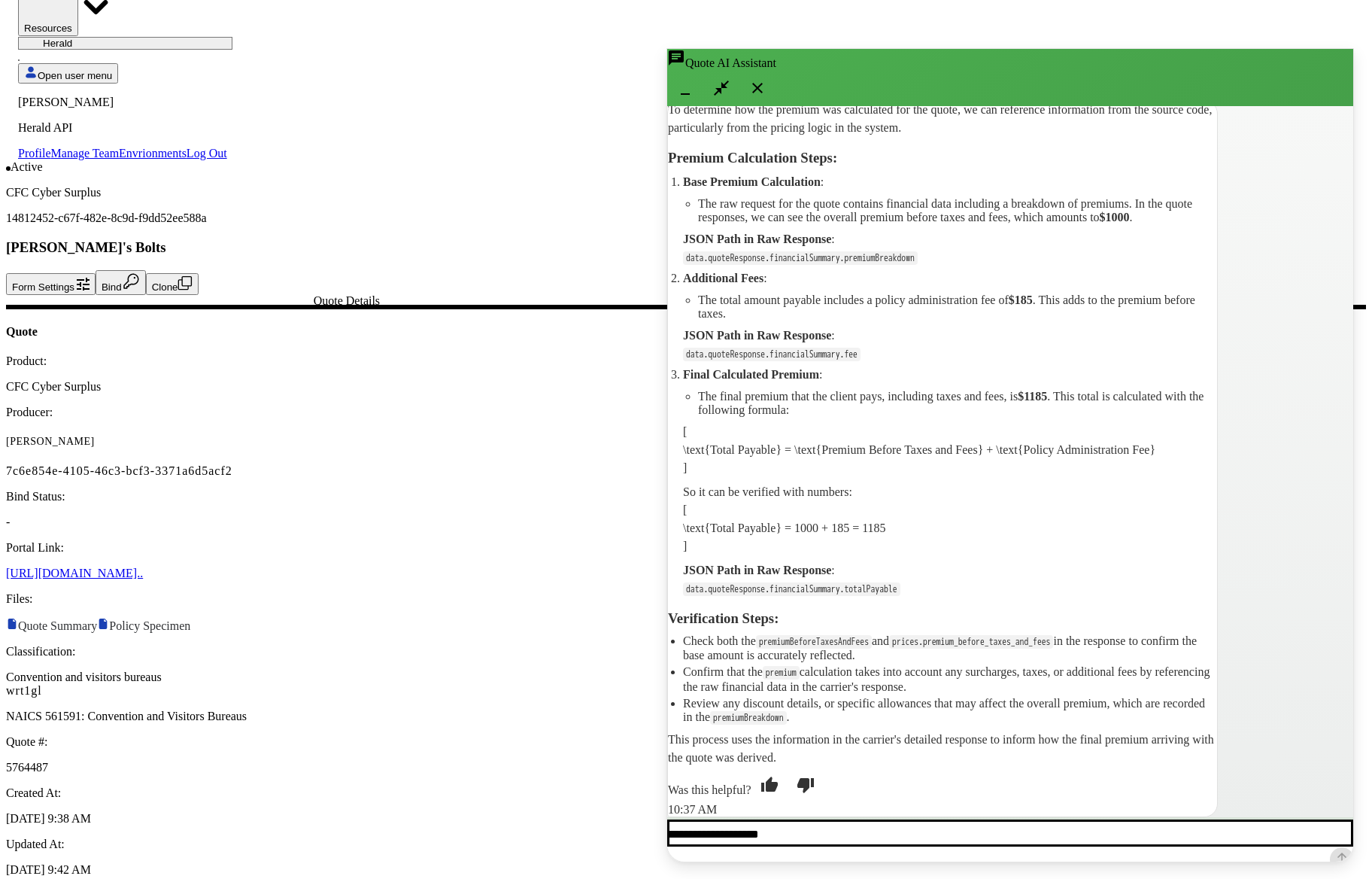 click 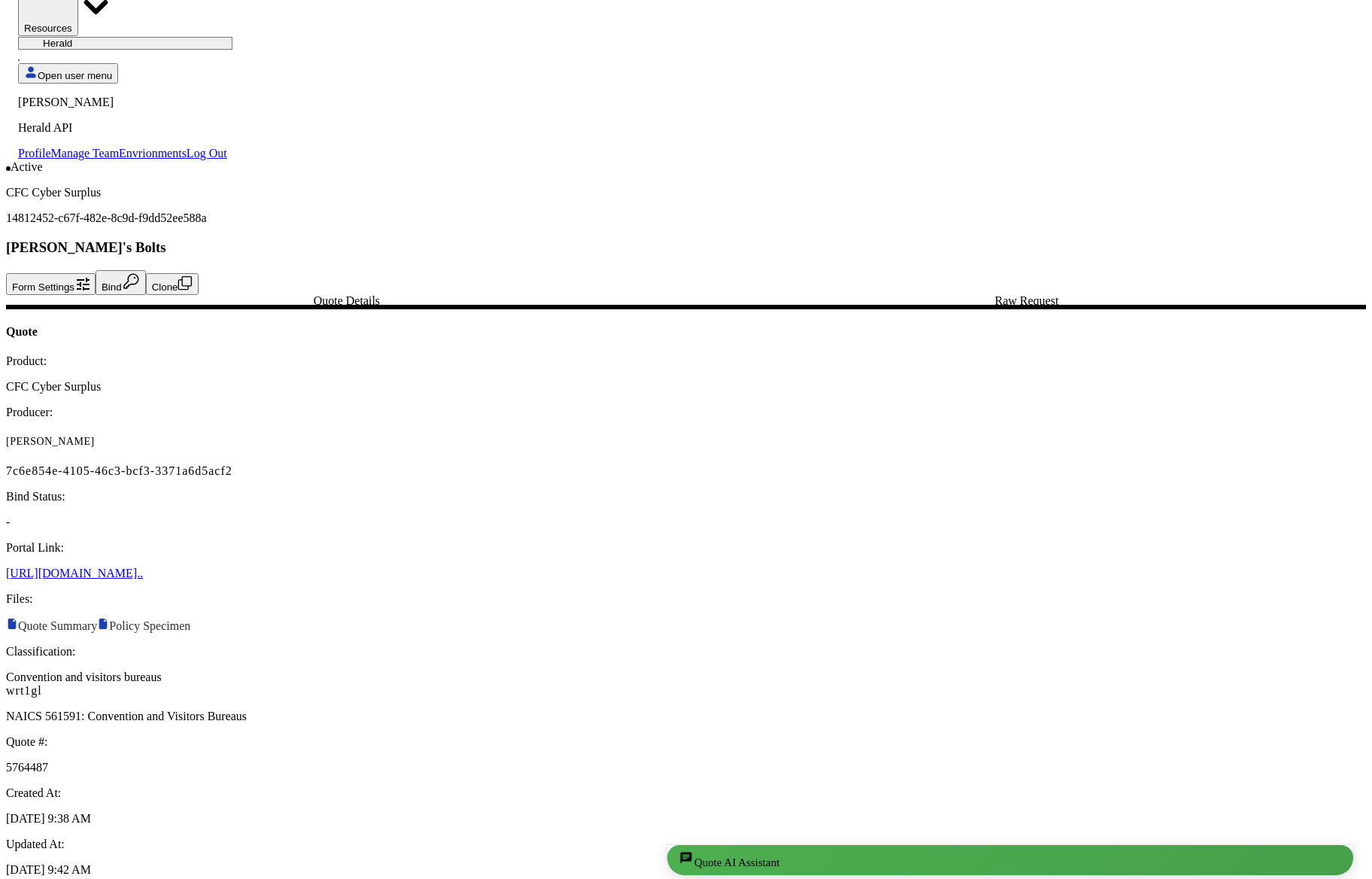 click on "Coverage Details" at bounding box center [677, 947] 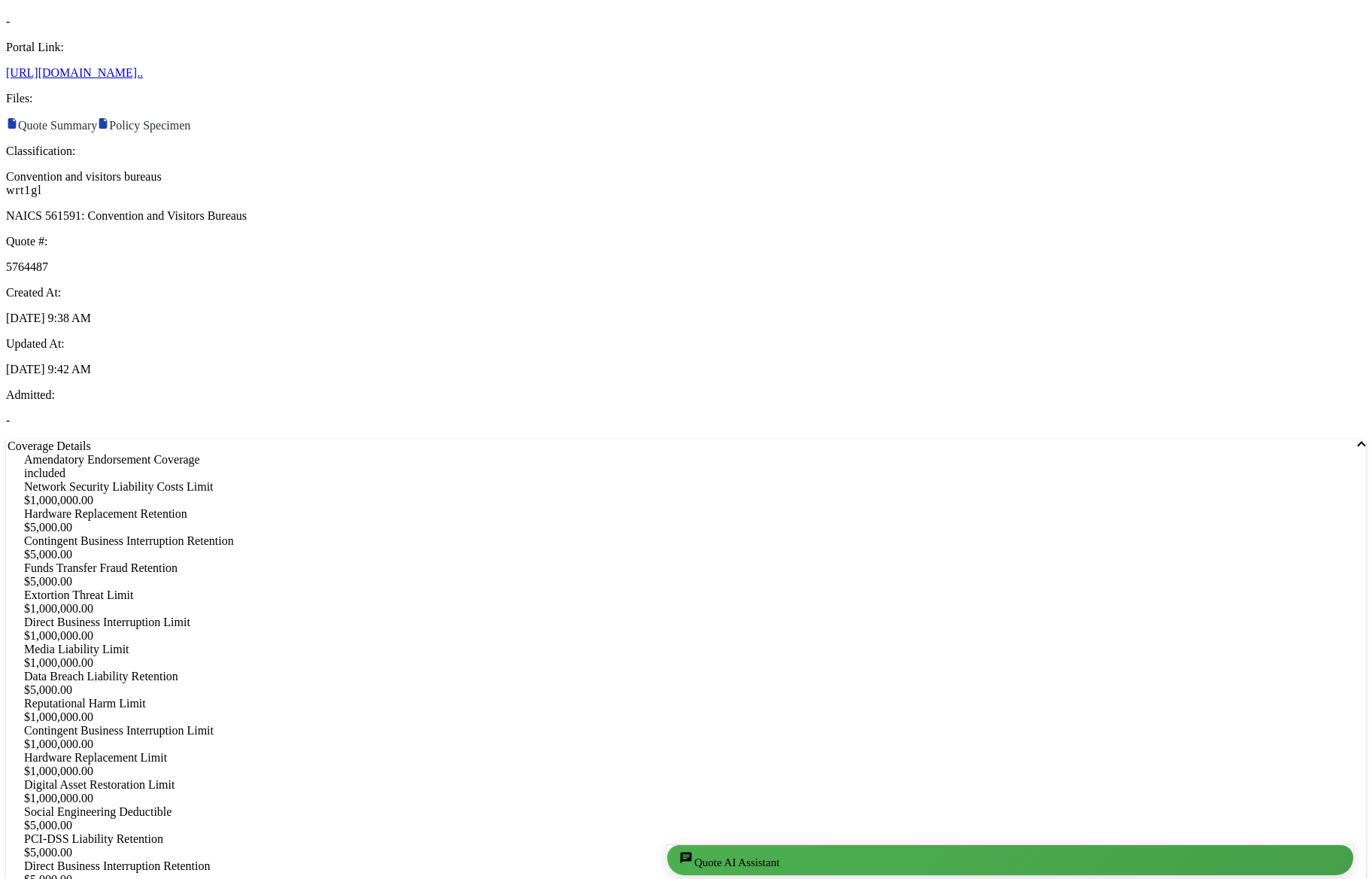 scroll, scrollTop: 681, scrollLeft: 0, axis: vertical 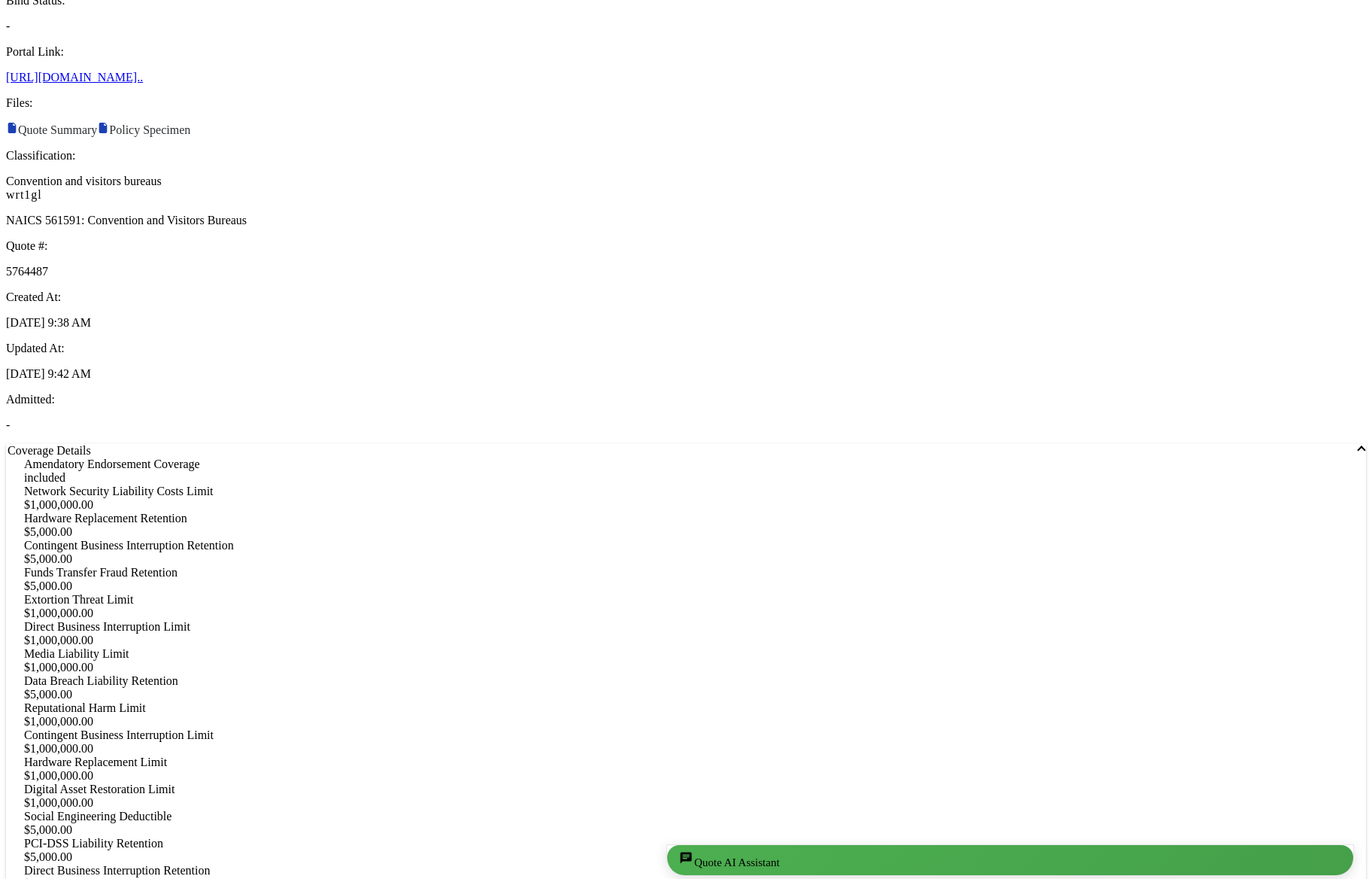 click on "Quote AI Assistant" 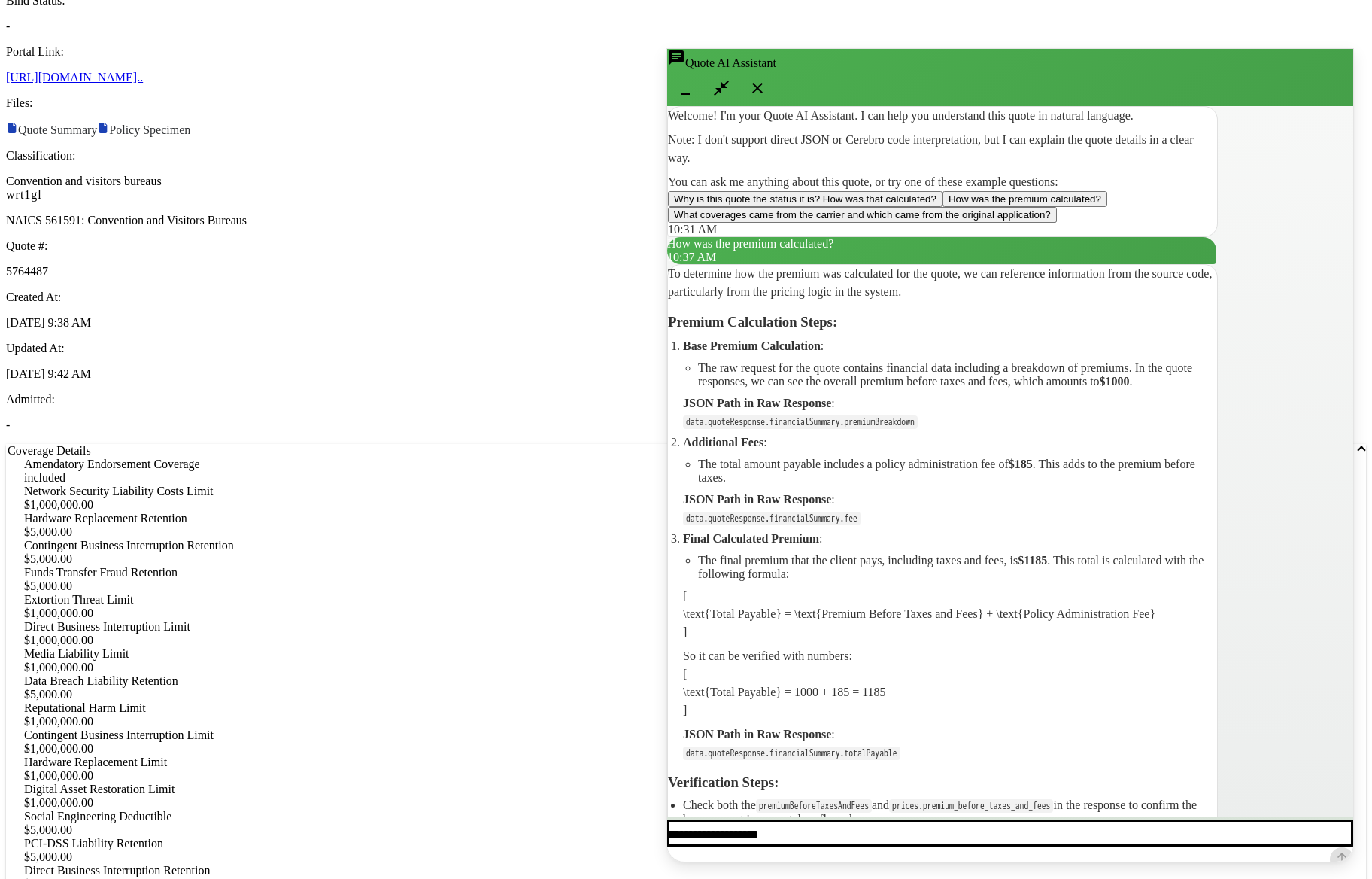 click at bounding box center [1010, 833] 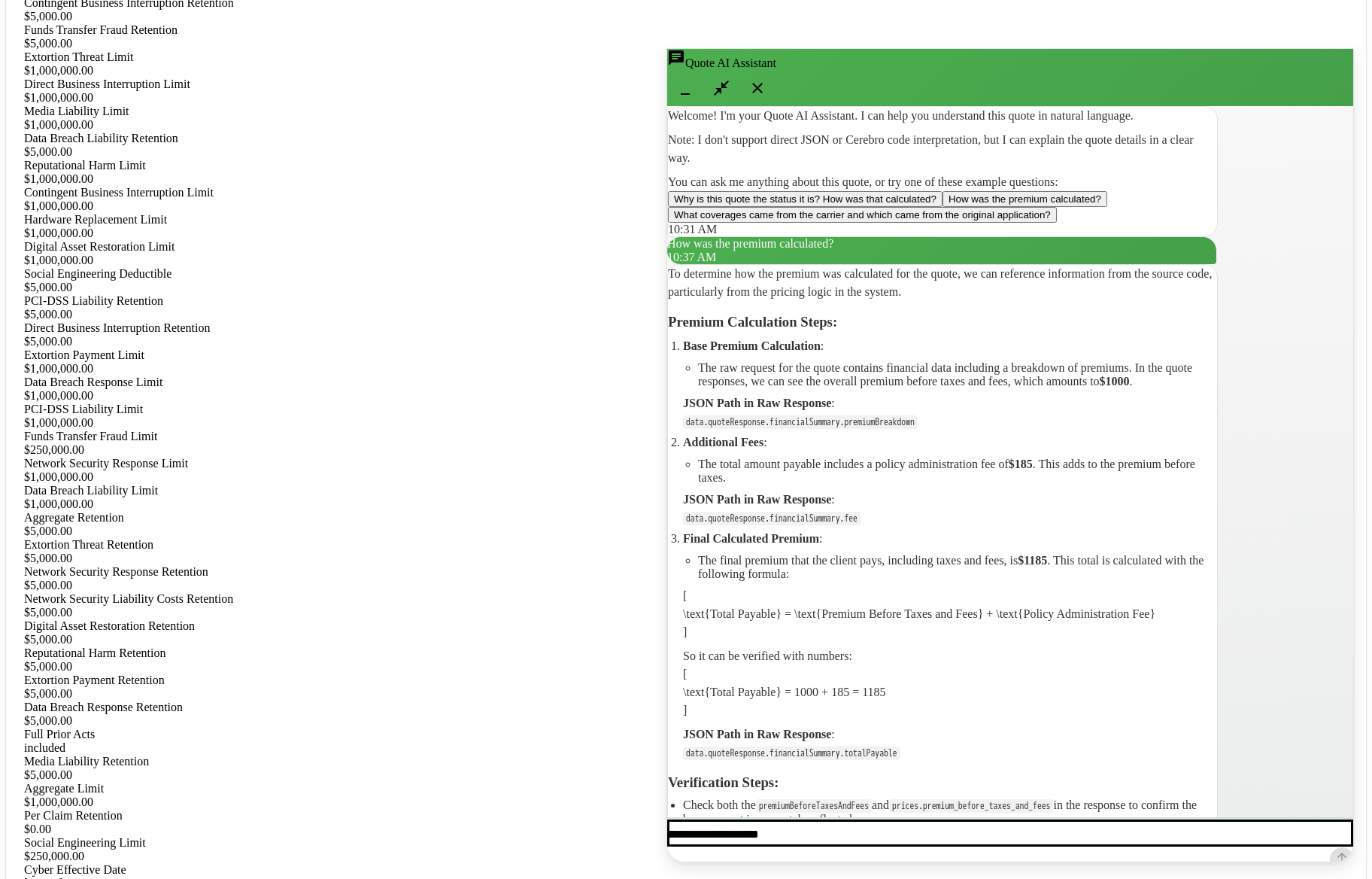 scroll, scrollTop: 1228, scrollLeft: 0, axis: vertical 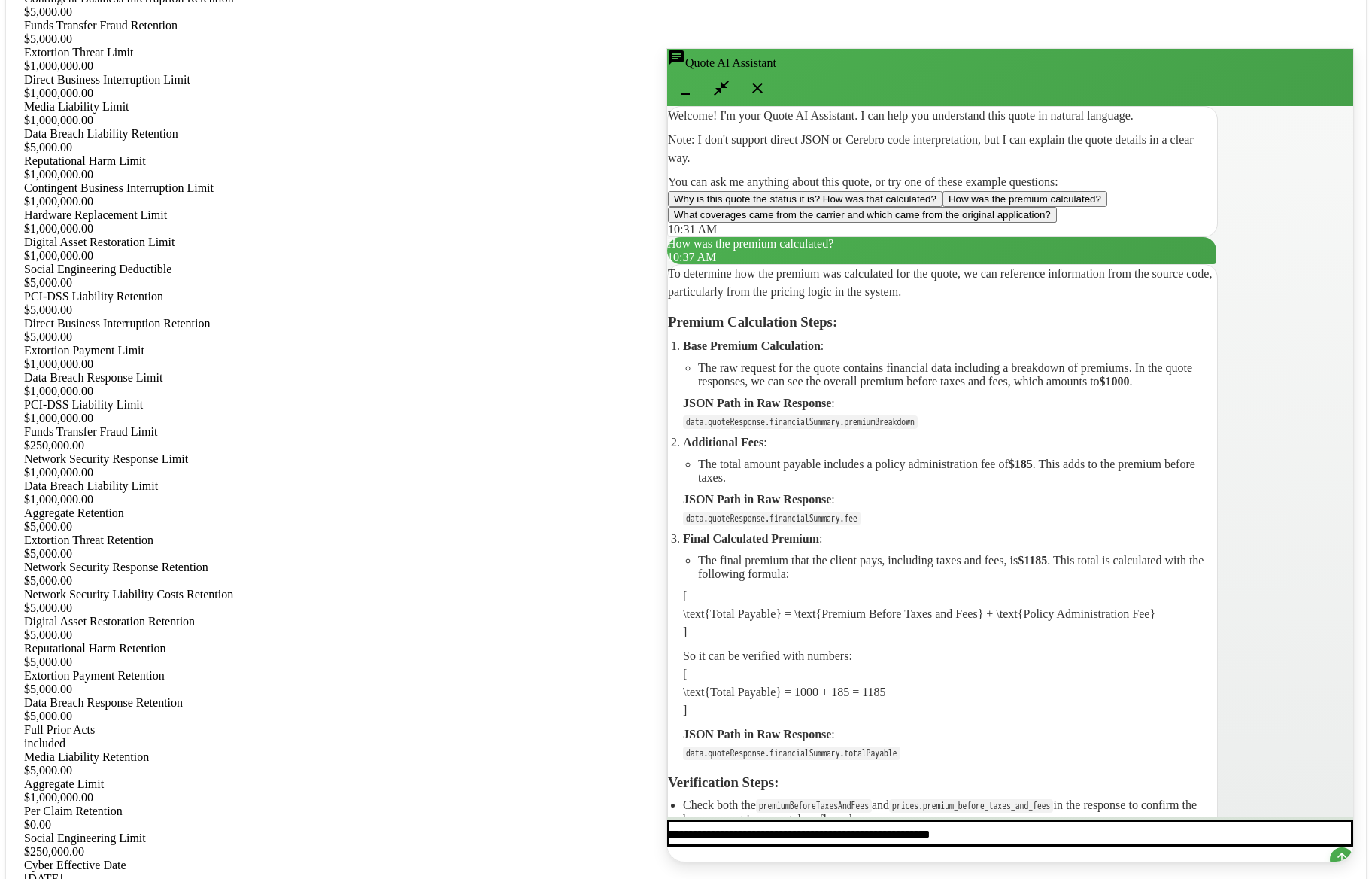 type on "**********" 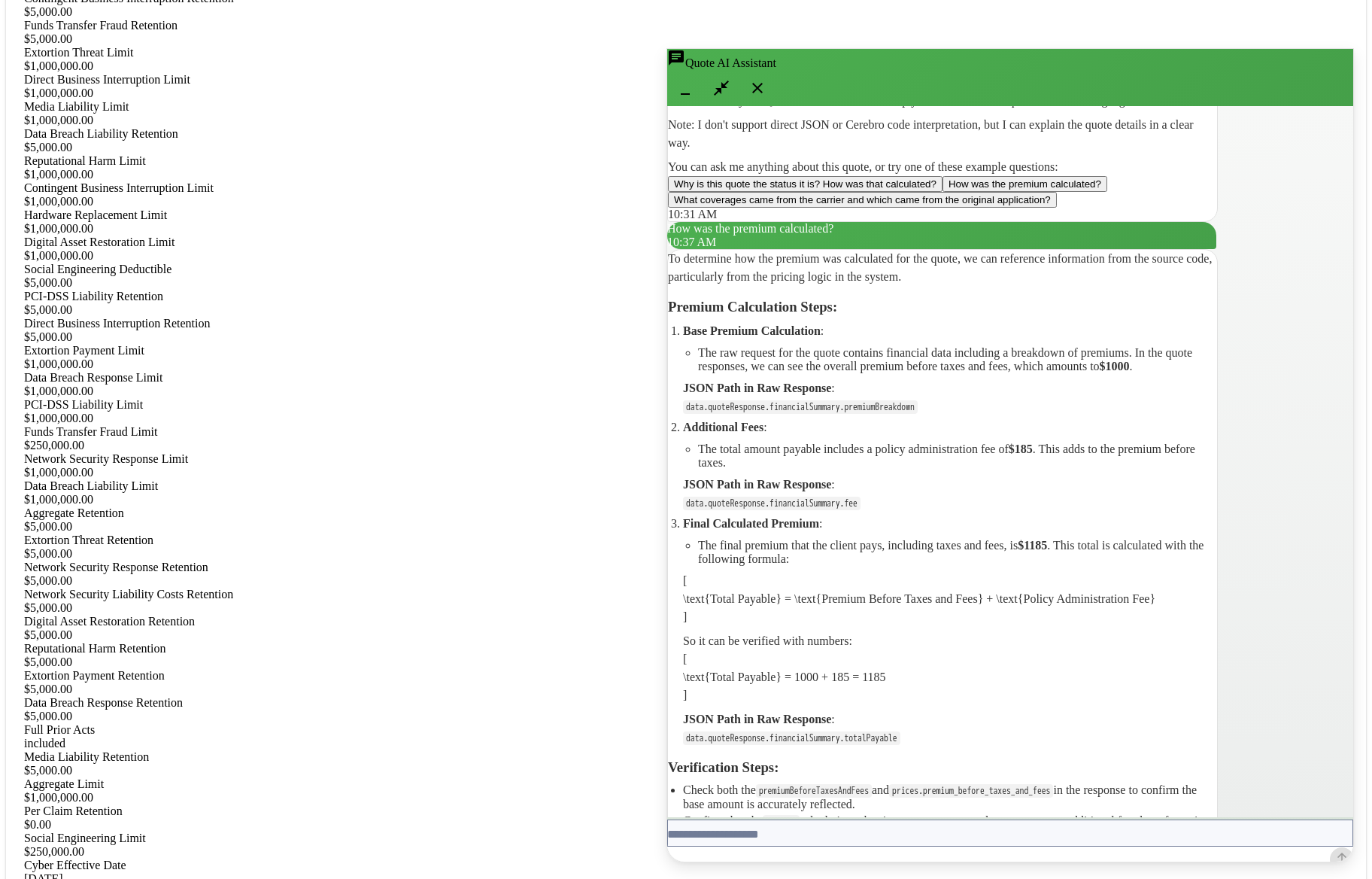scroll, scrollTop: 0, scrollLeft: 0, axis: both 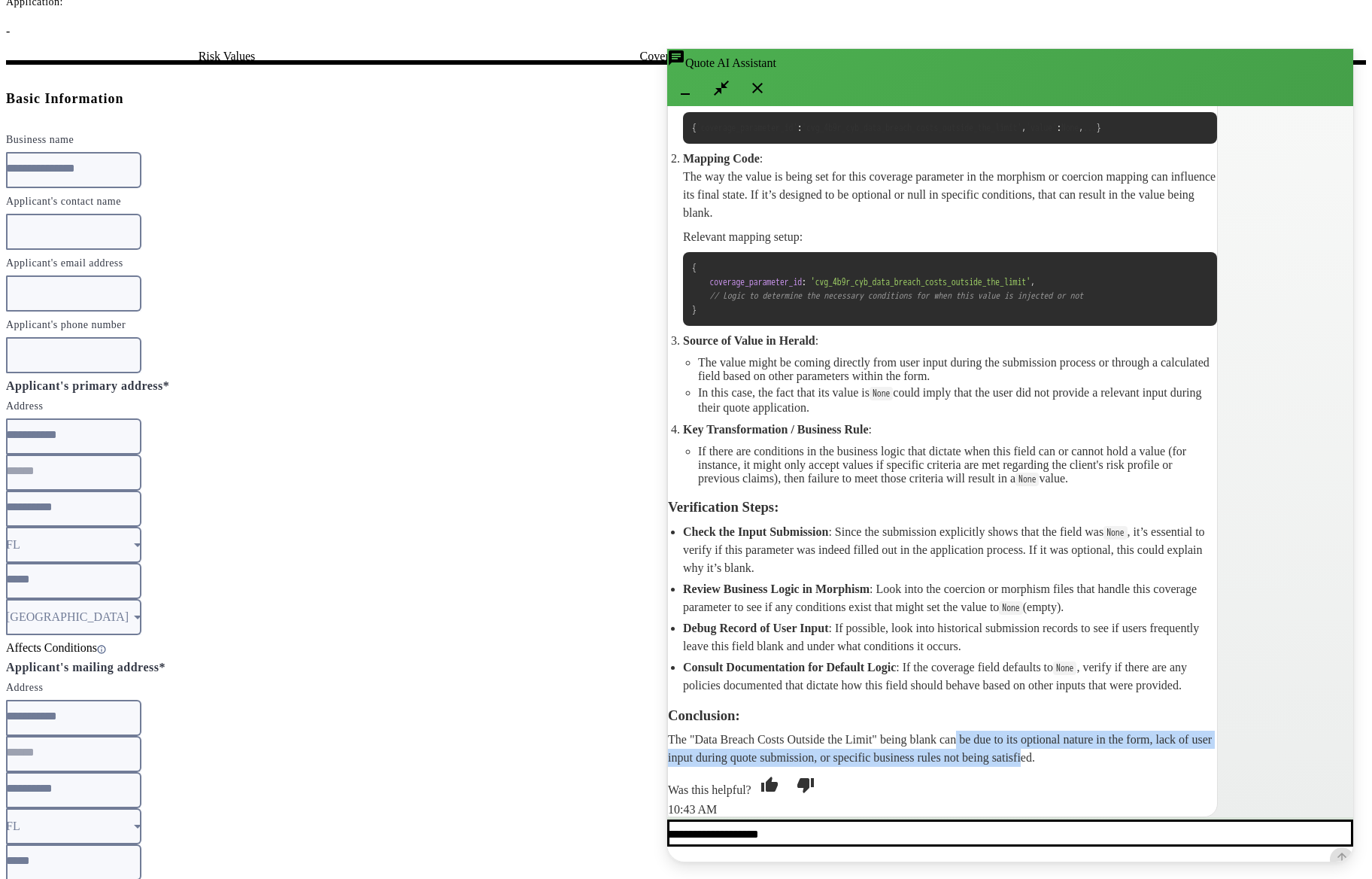 drag, startPoint x: 961, startPoint y: 657, endPoint x: 1051, endPoint y: 665, distance: 90.354856 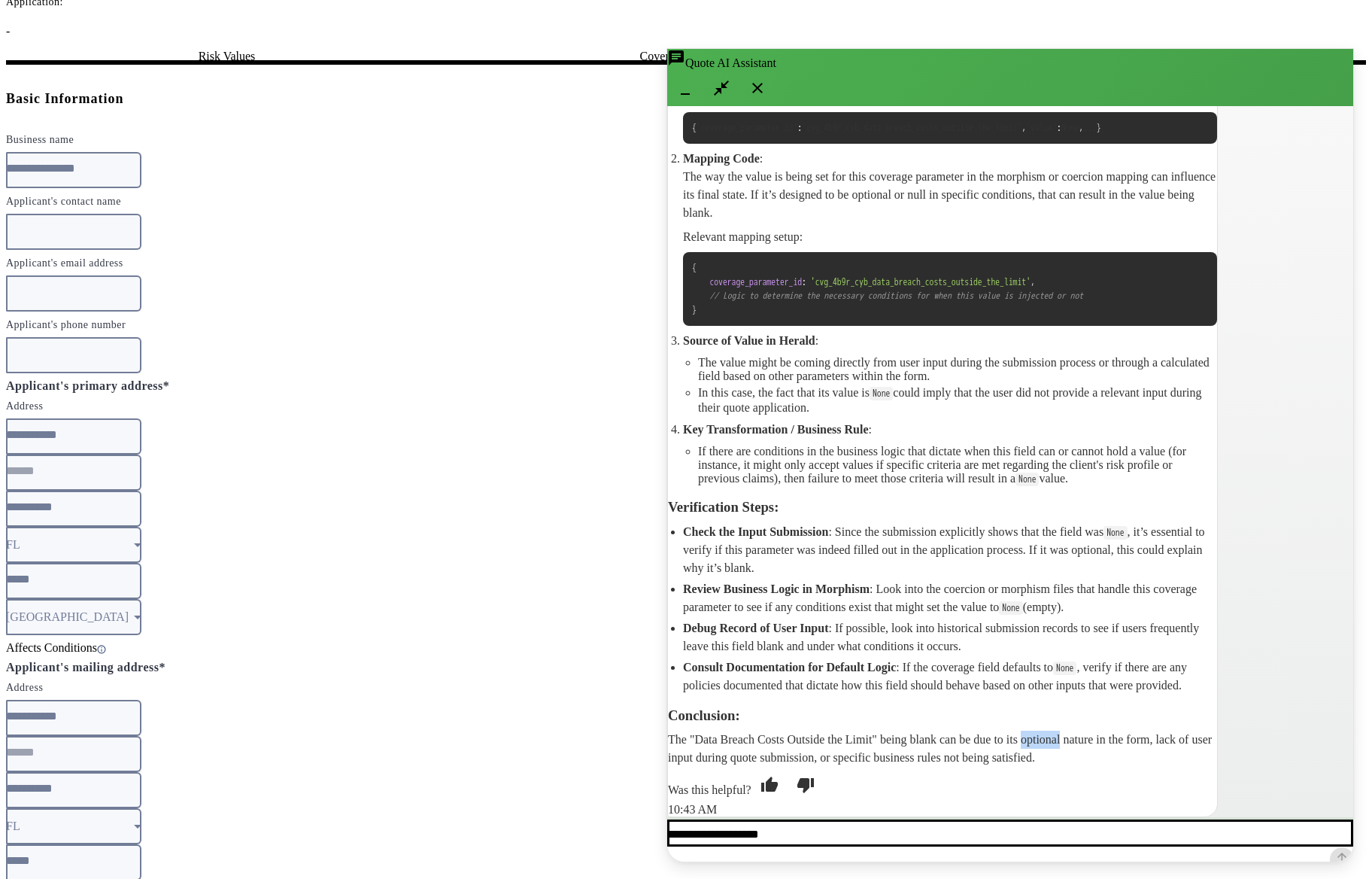 click on "The "Data Breach Costs Outside the Limit" being blank can be due to its optional nature in the form, lack of user input during quote submission, or specific business rules not being satisfied." 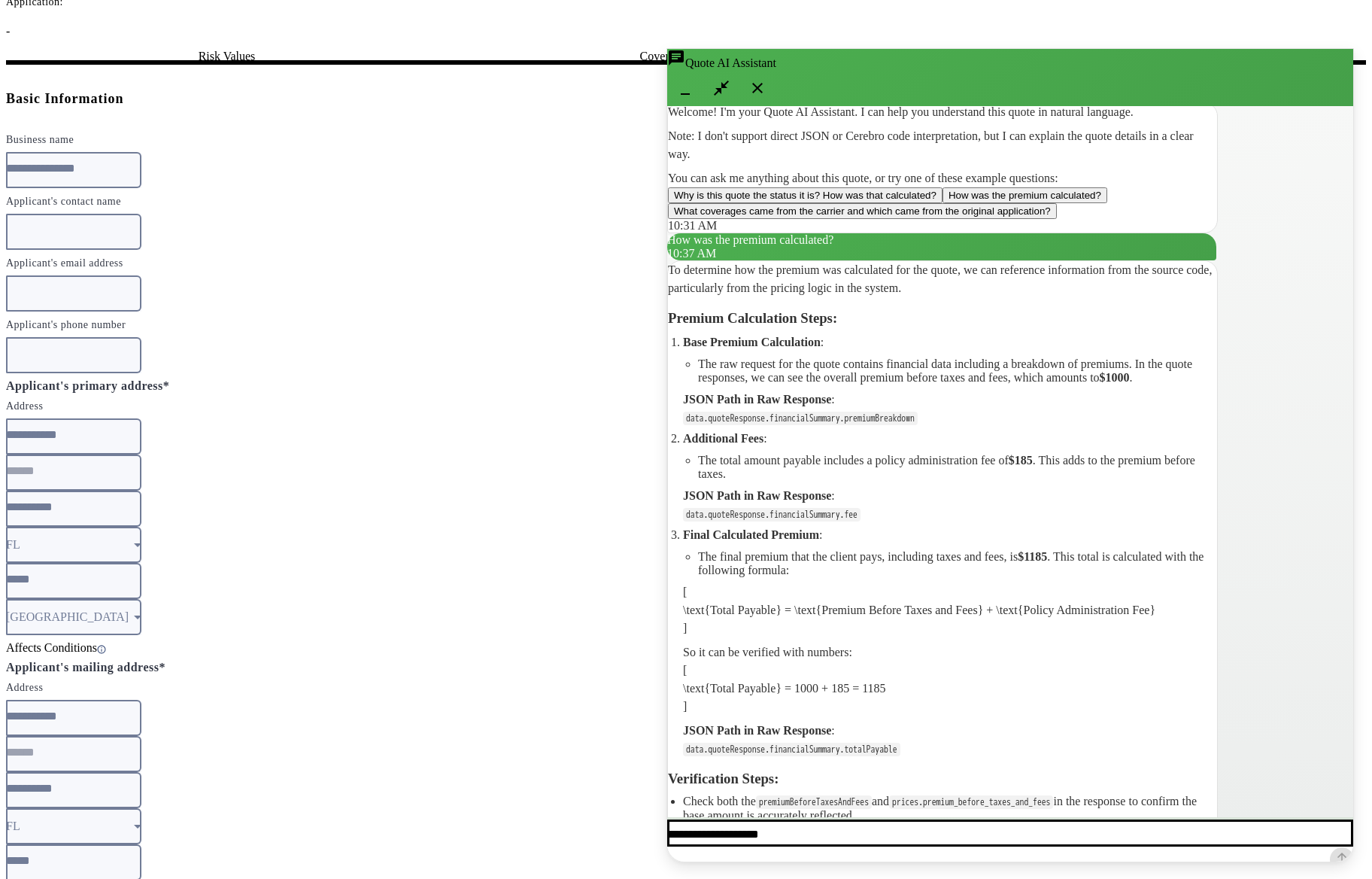 scroll, scrollTop: 0, scrollLeft: 0, axis: both 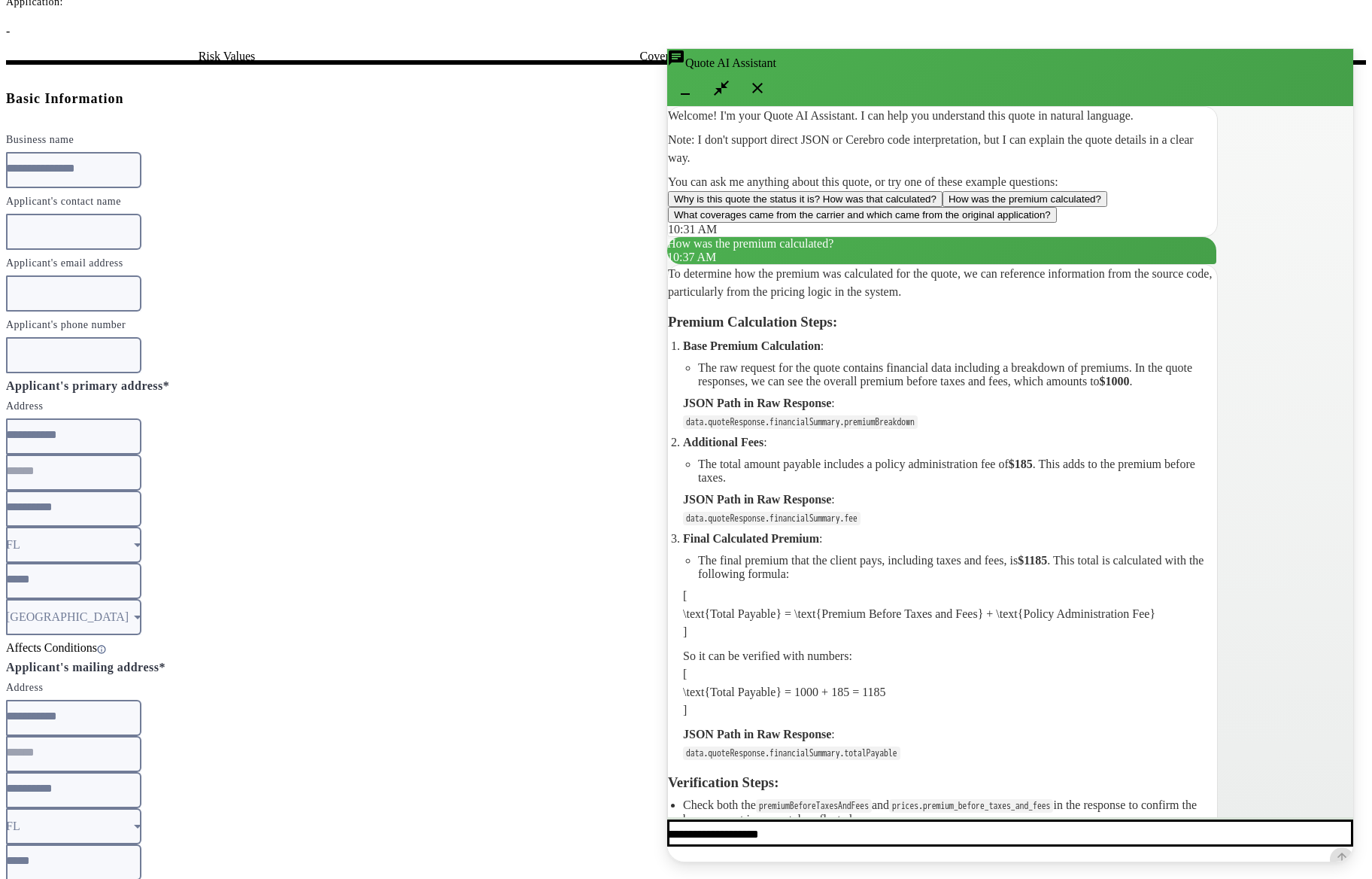 click 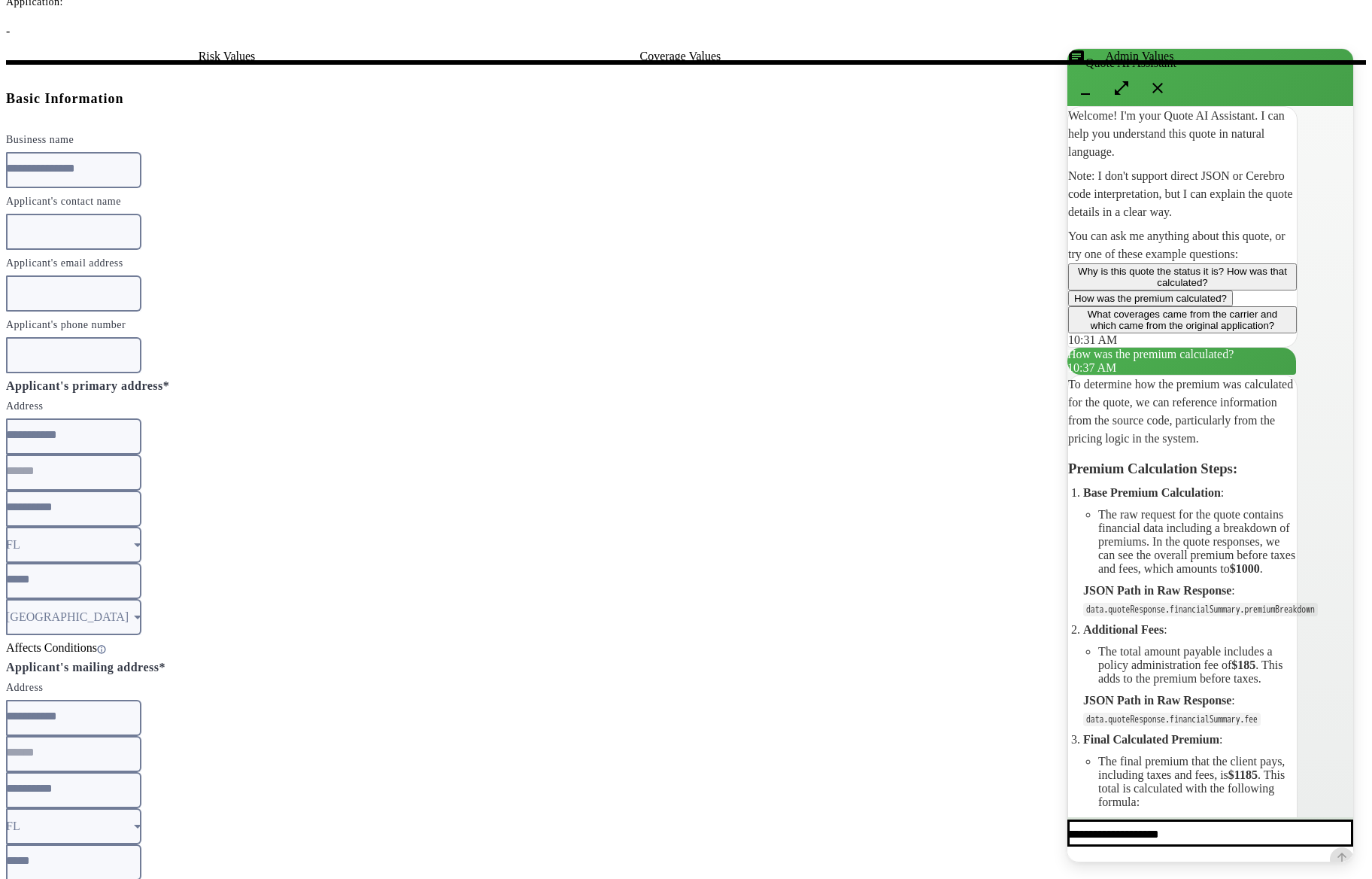click 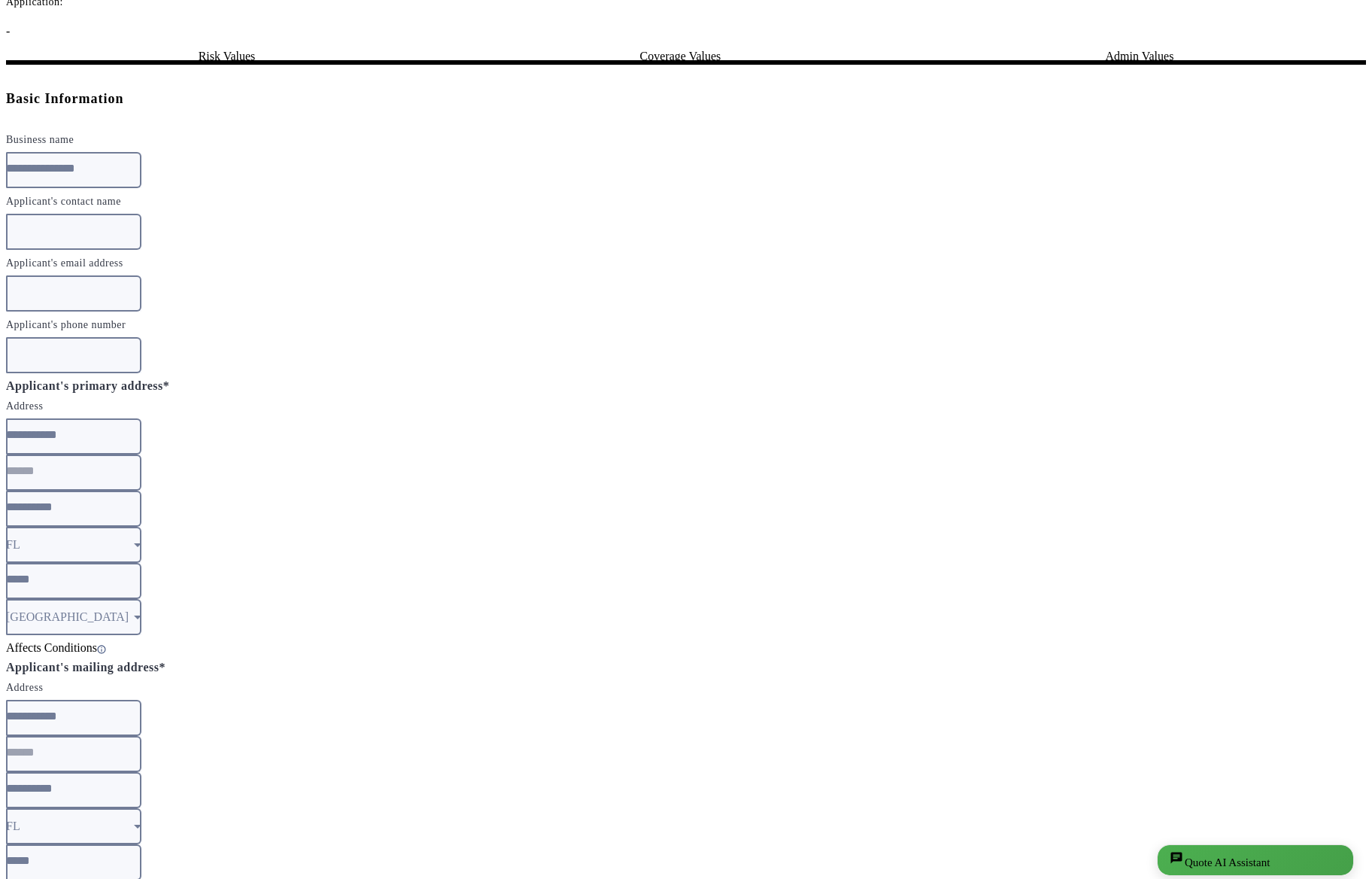 click on "**********" at bounding box center (125, -2566) 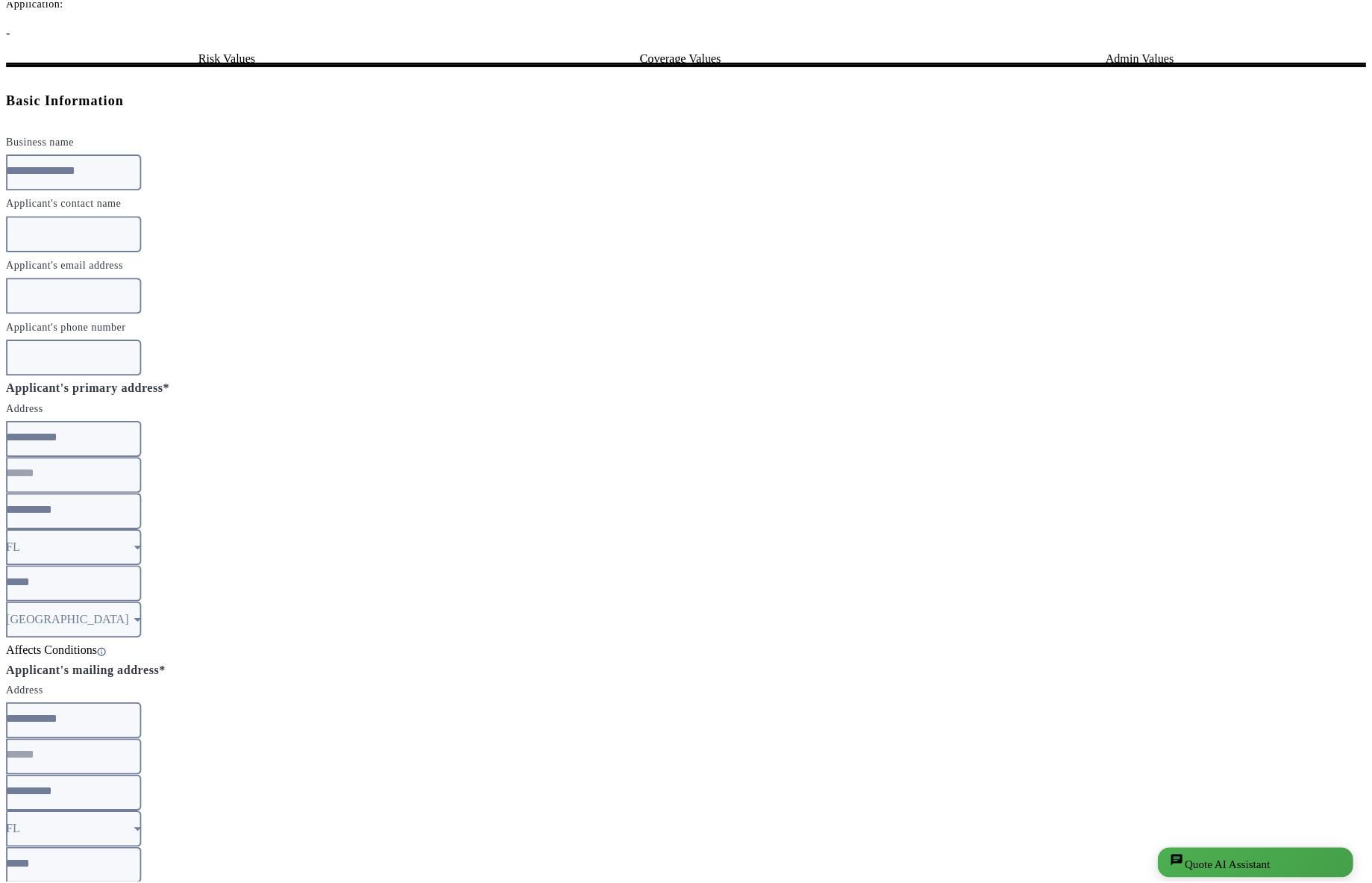 scroll, scrollTop: 0, scrollLeft: 0, axis: both 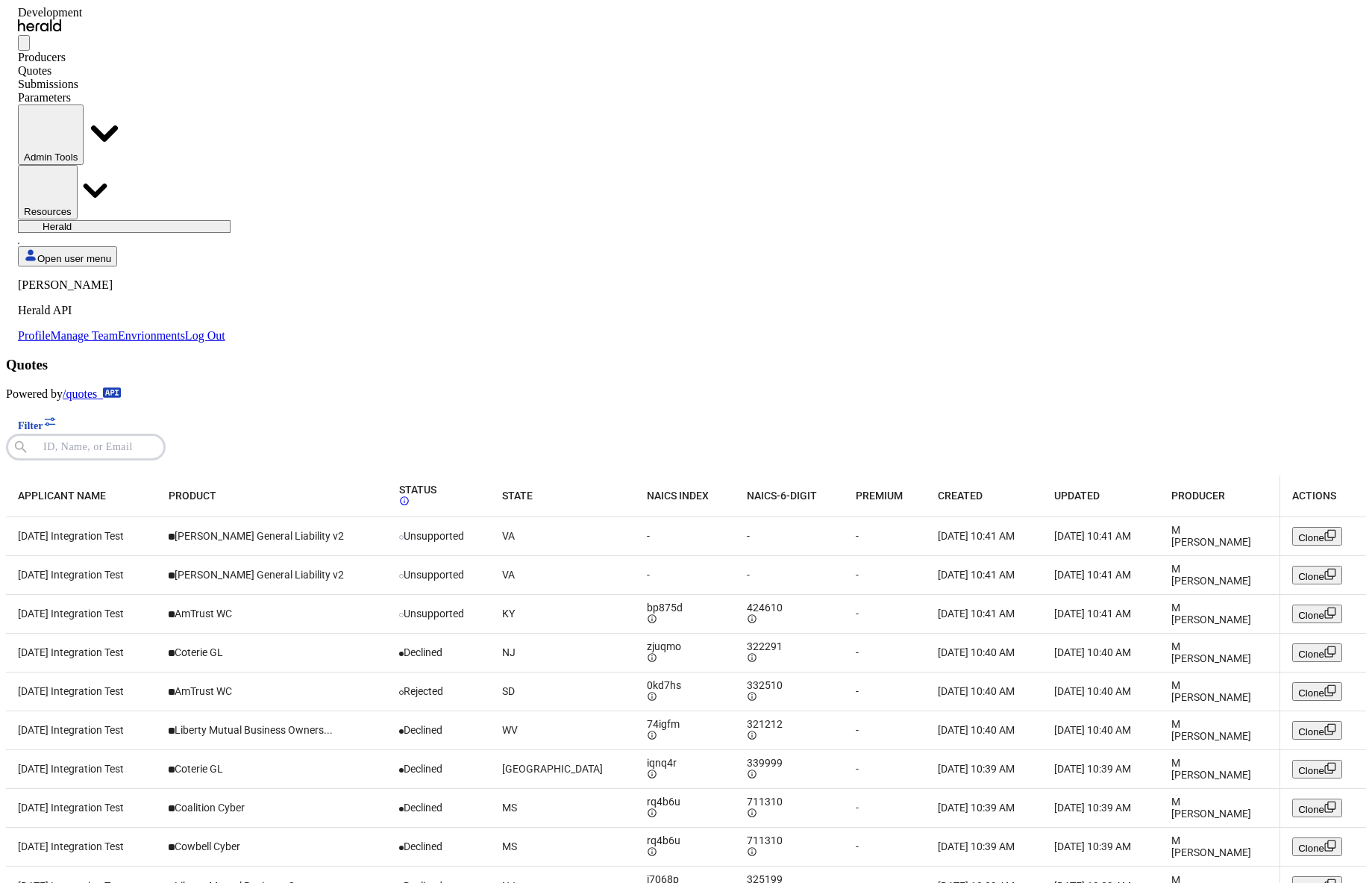 click on "**********" at bounding box center [19, 243] 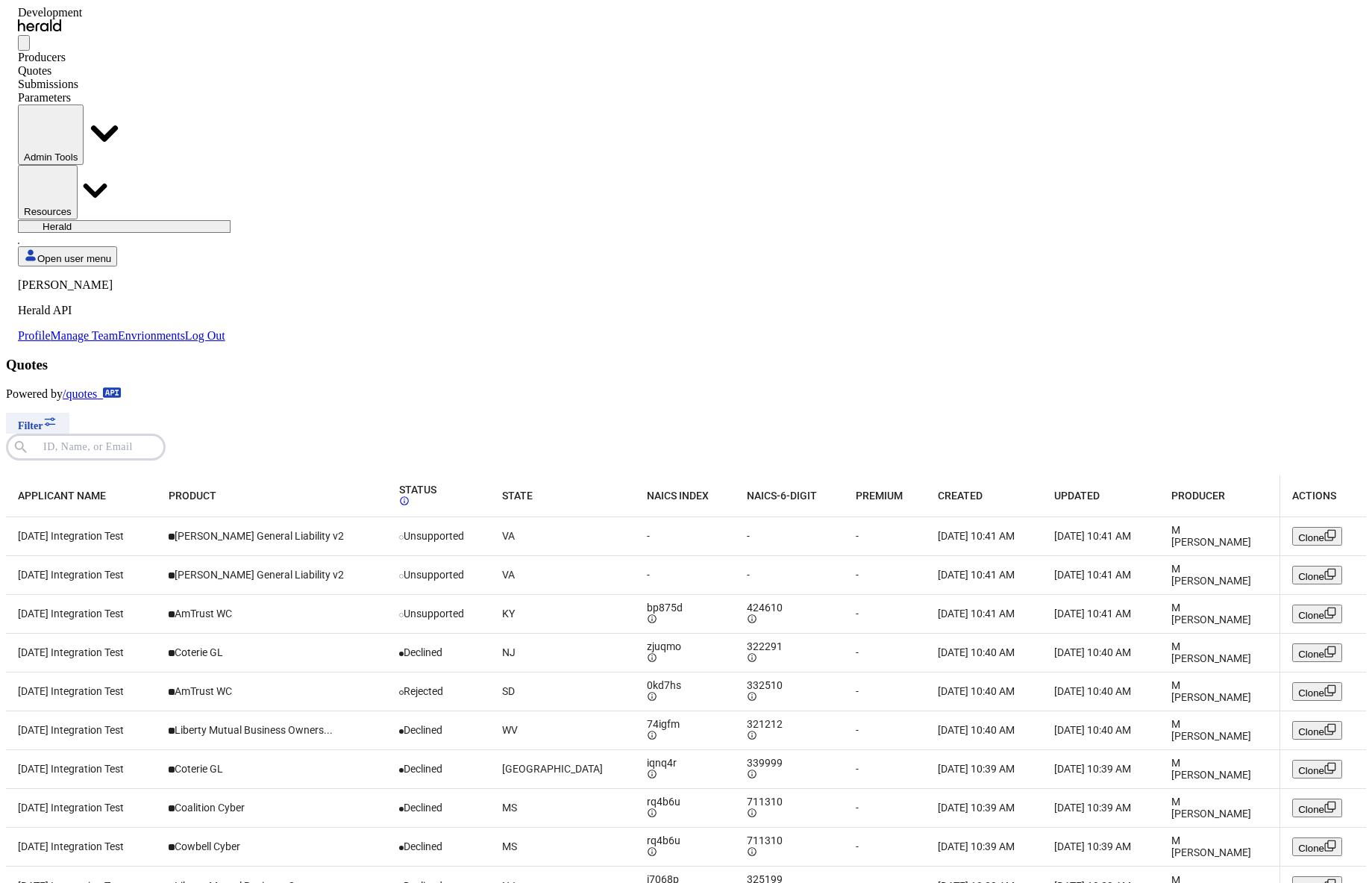 click at bounding box center [37, 423] 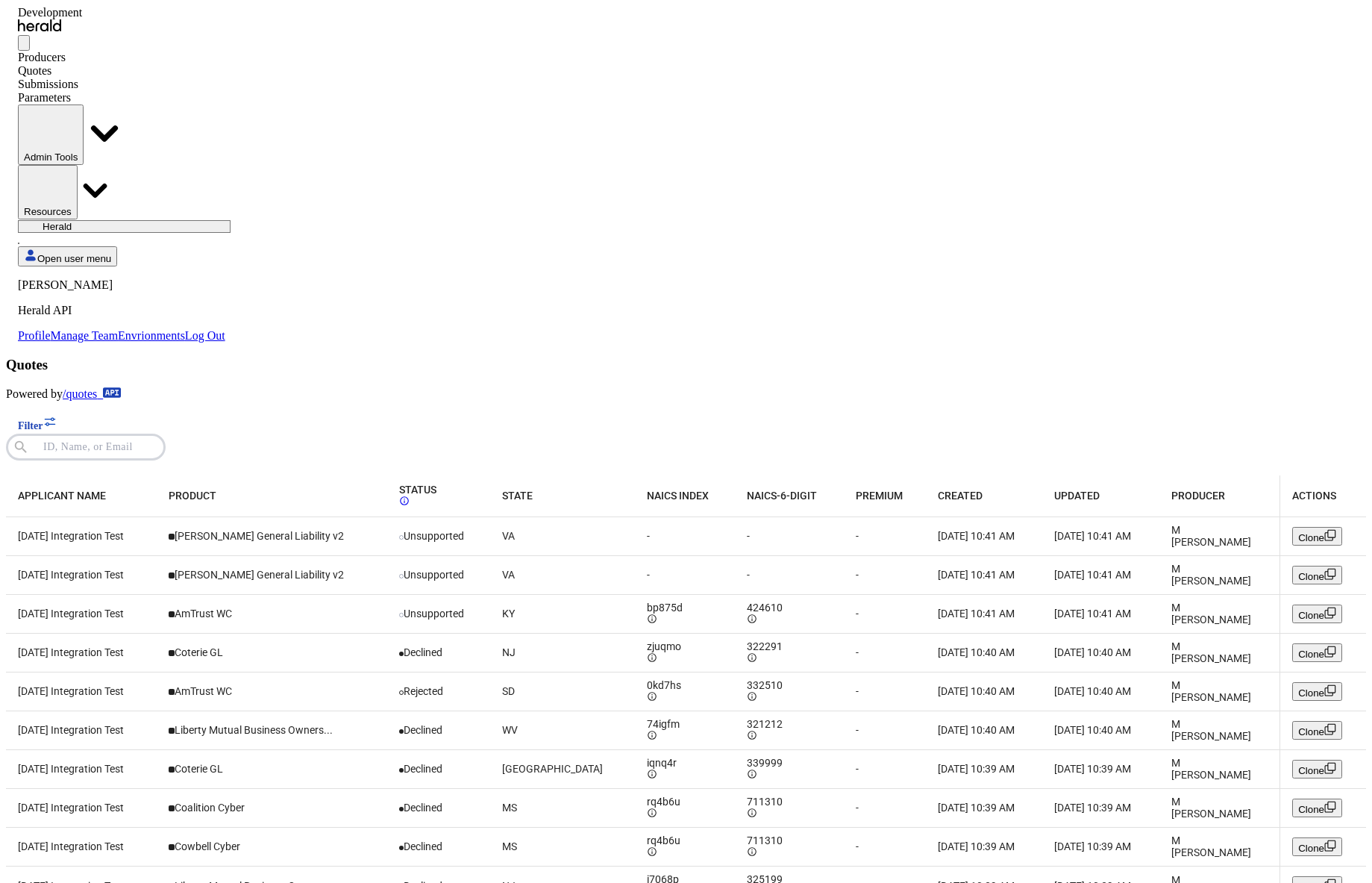 click on "Select" at bounding box center [43, 1135] 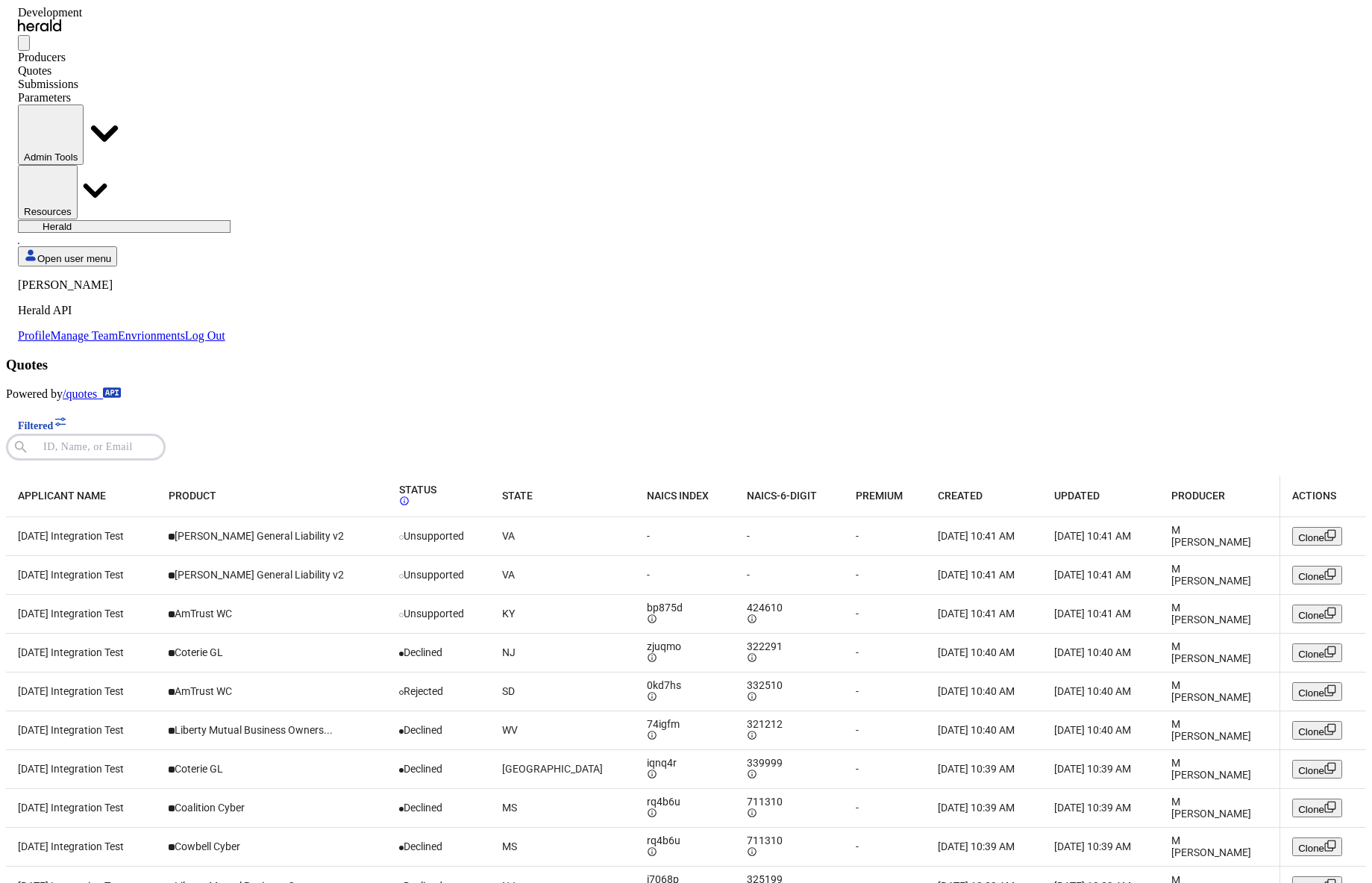 click at bounding box center (257, 1776) 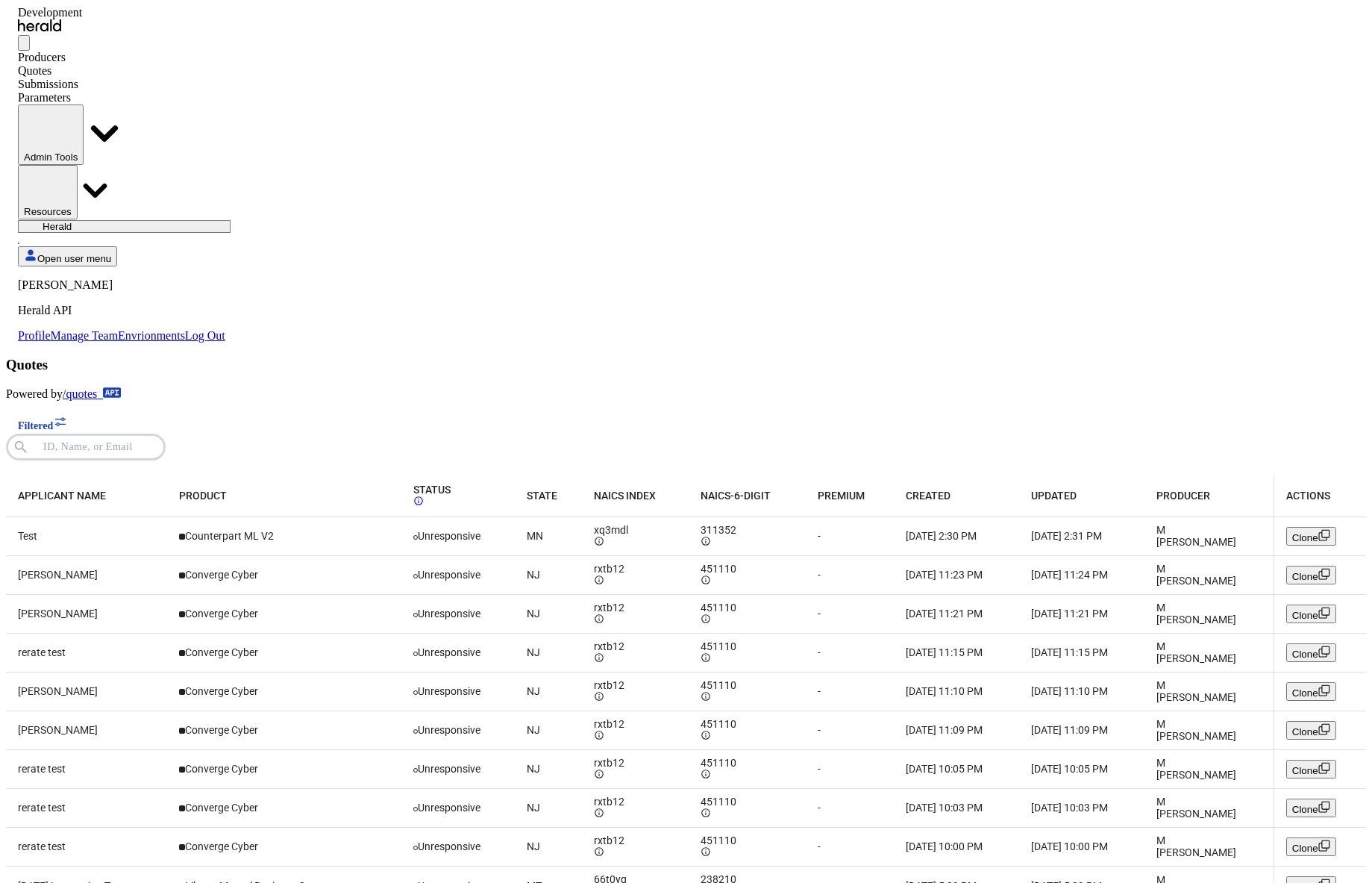 scroll, scrollTop: 0, scrollLeft: 0, axis: both 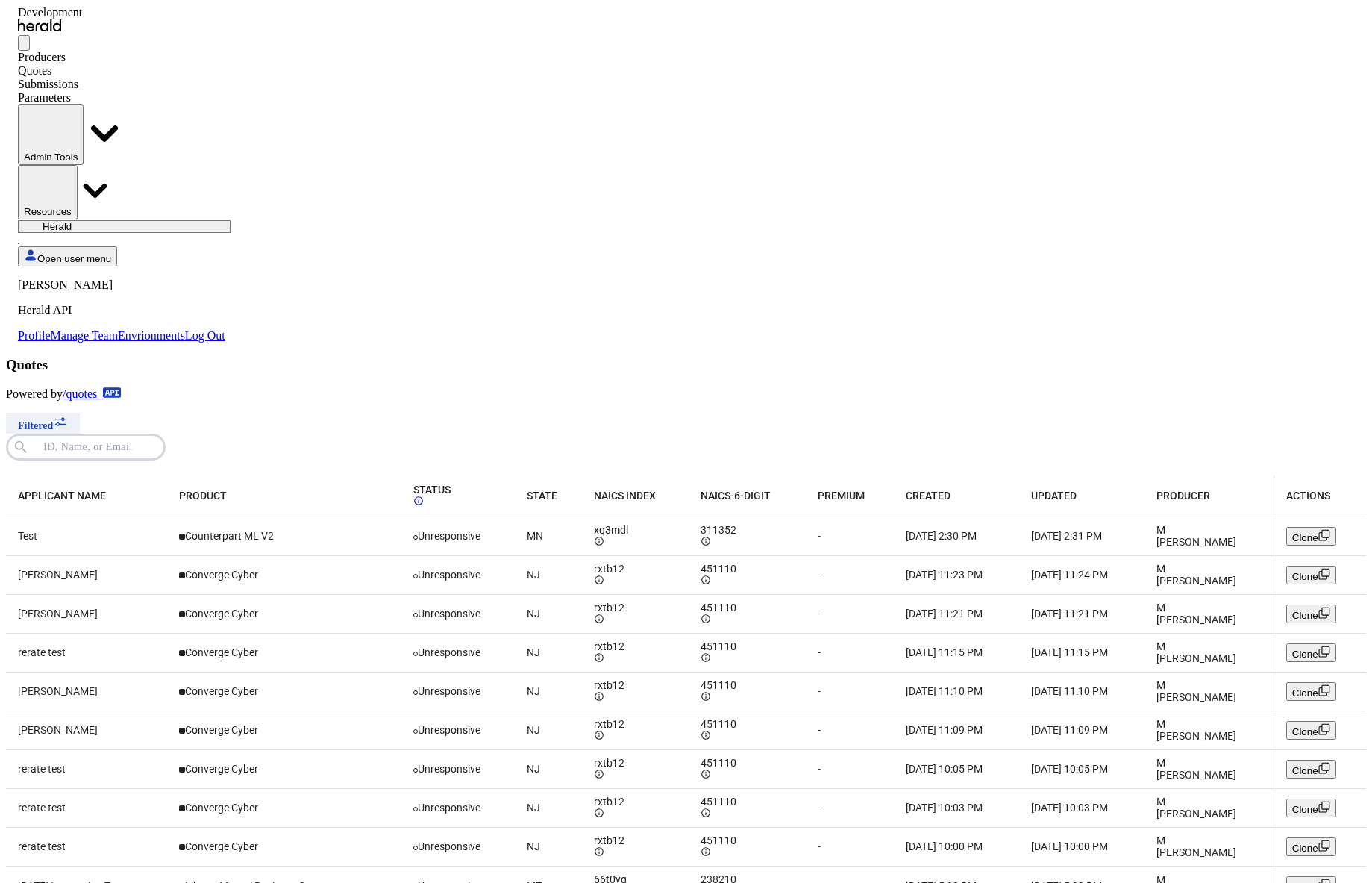 click on "Filtered" at bounding box center (35, 425) 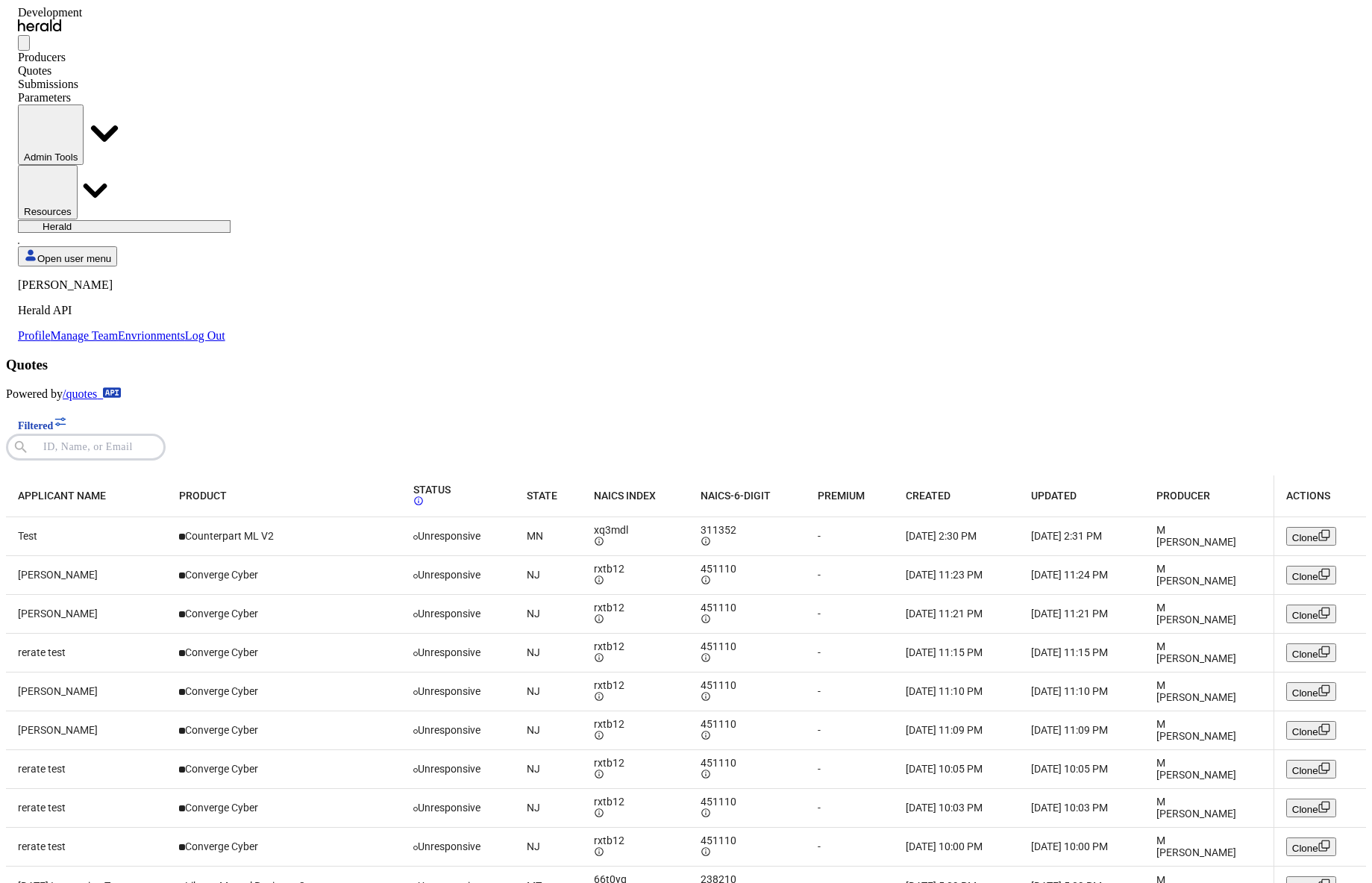 click on "Select" at bounding box center [43, 1539] 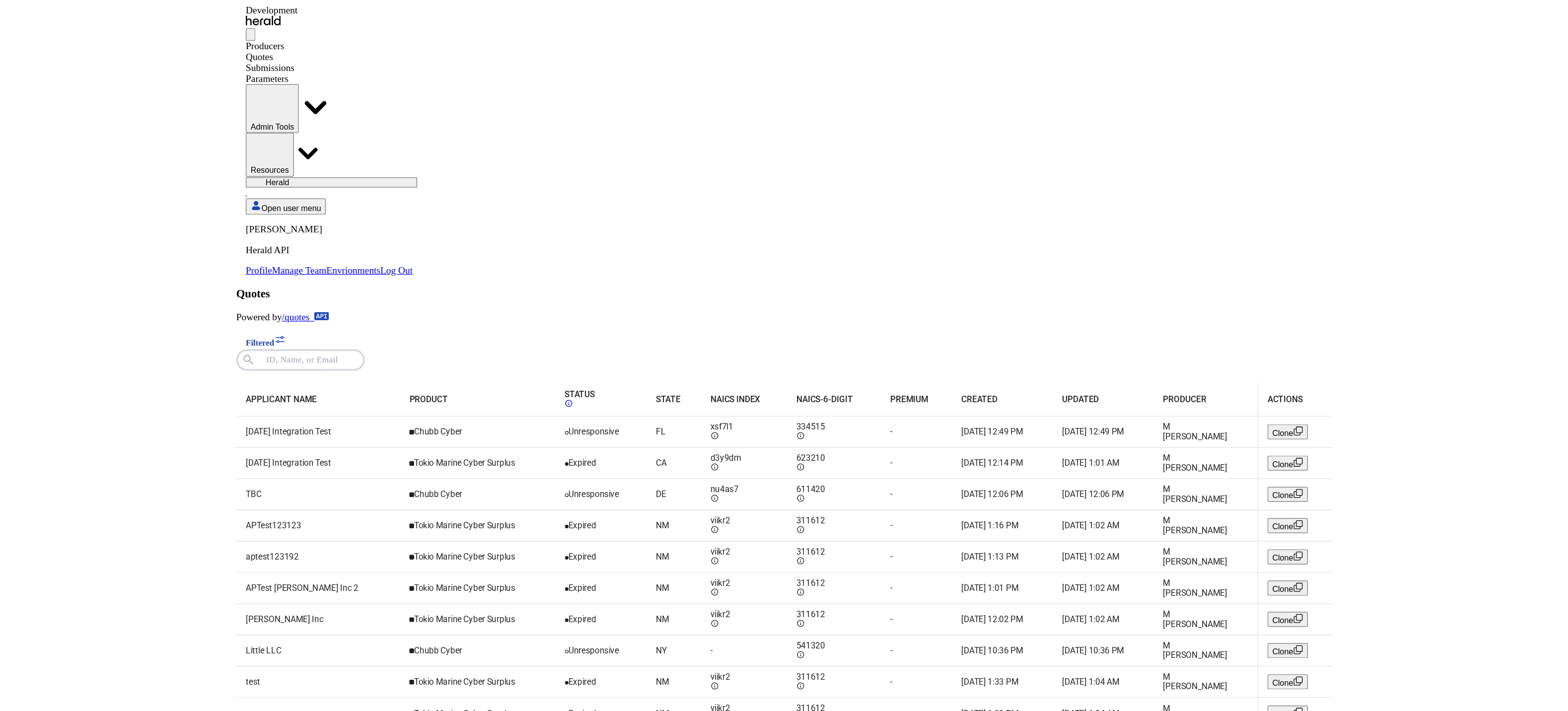 scroll, scrollTop: 0, scrollLeft: 0, axis: both 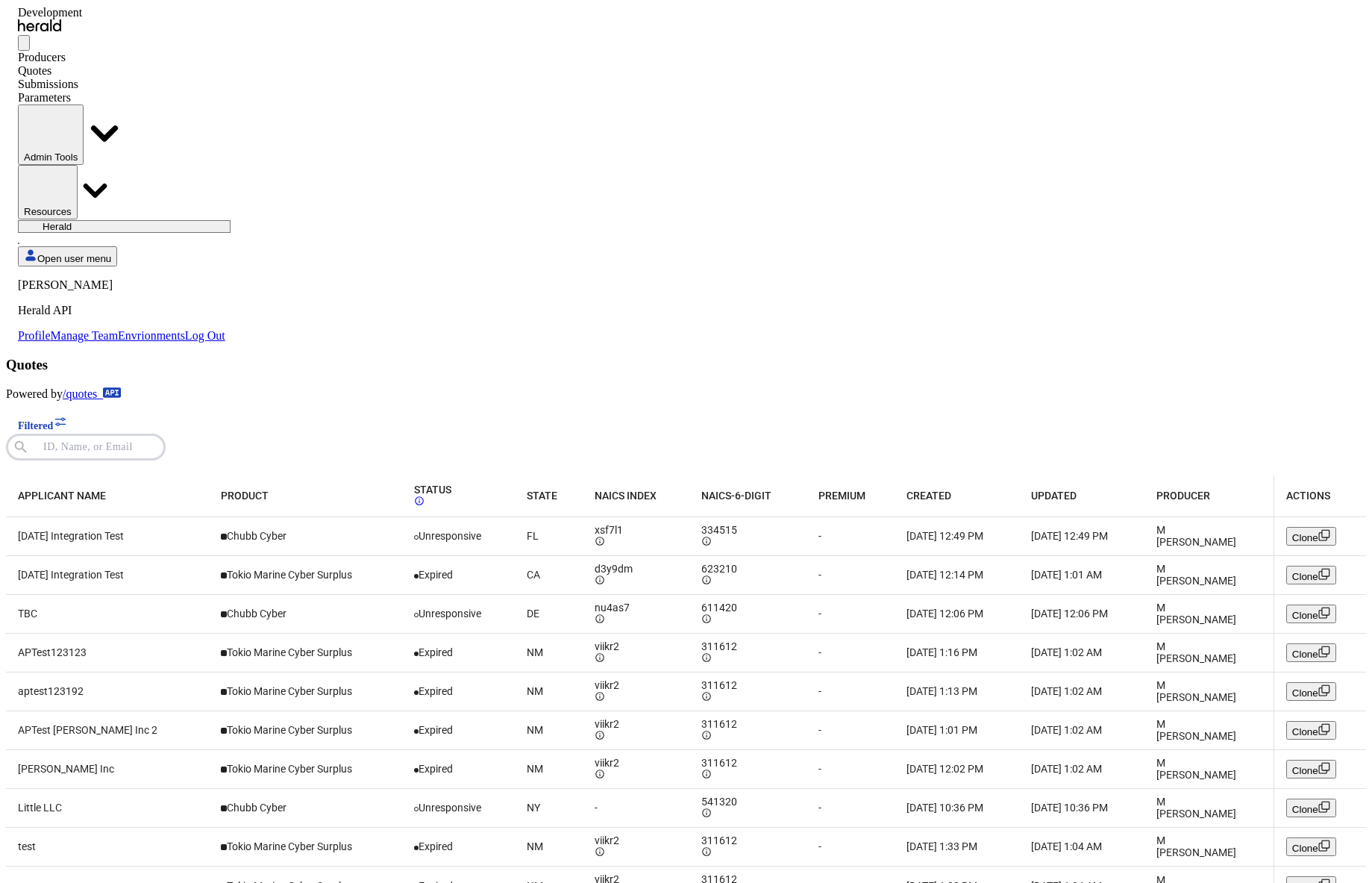 click on "FL" at bounding box center [548, 537] 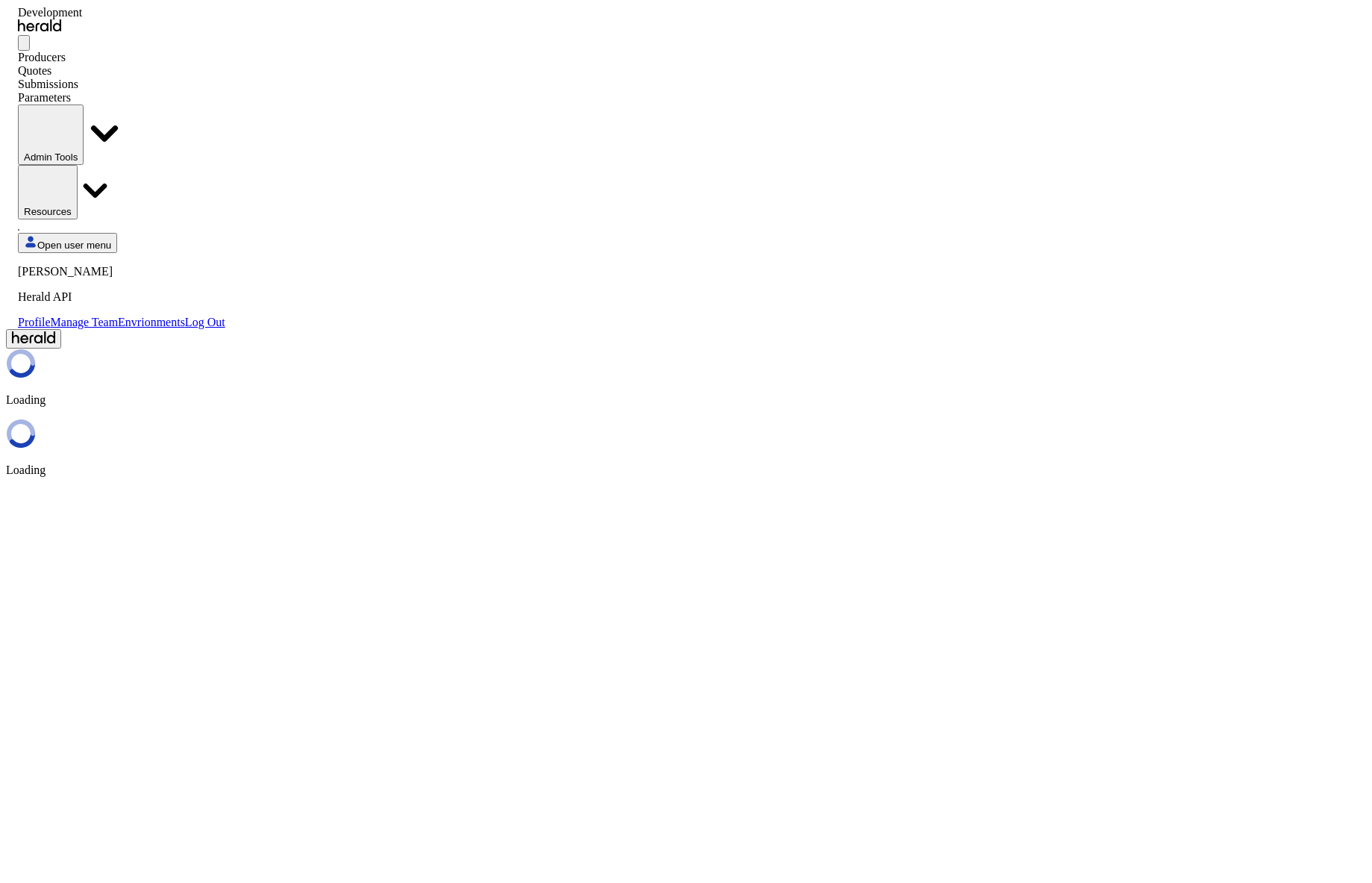 select on "**********" 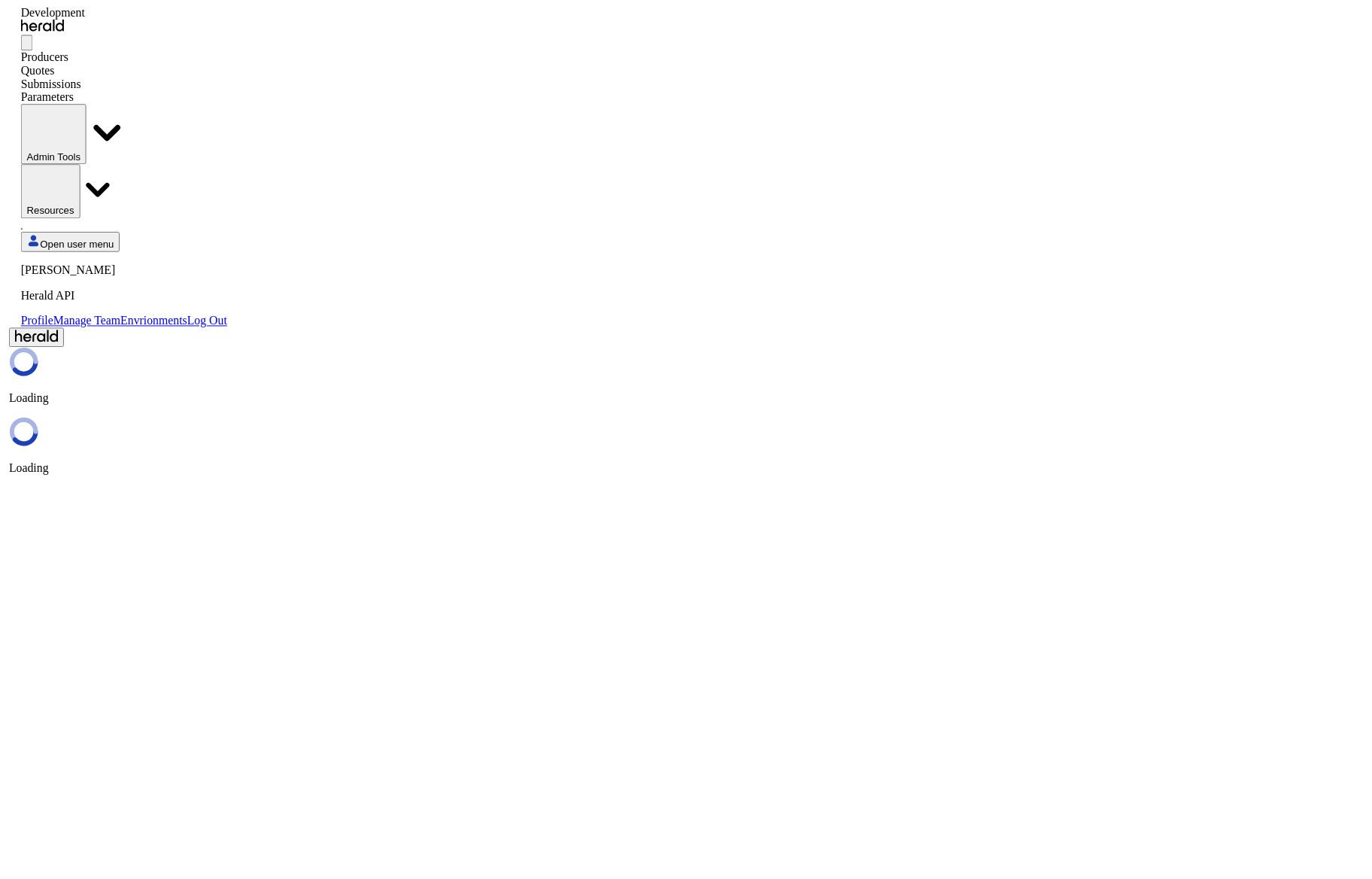 scroll, scrollTop: 0, scrollLeft: 0, axis: both 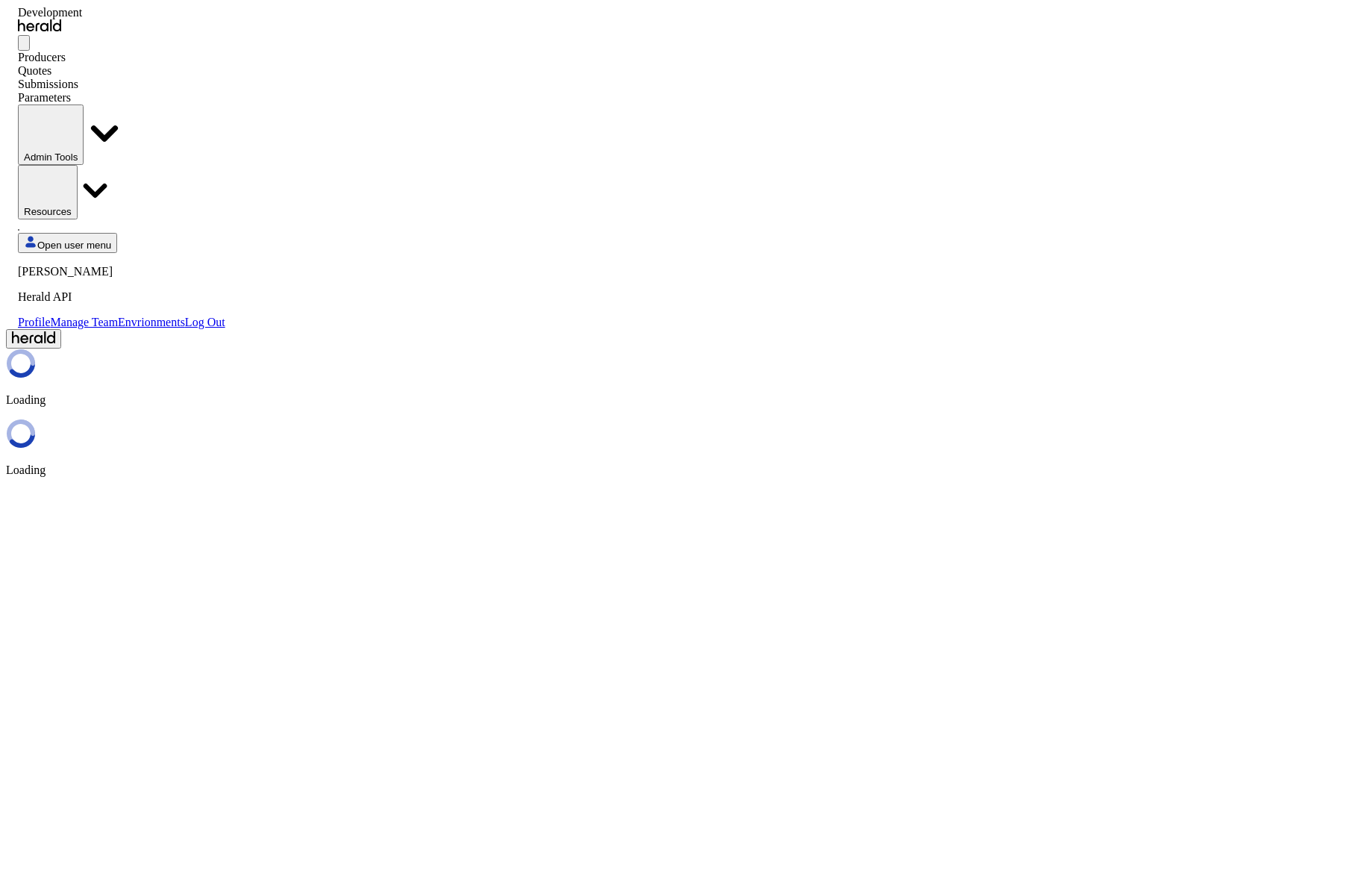 select on "pfm_2v8p_herald_api" 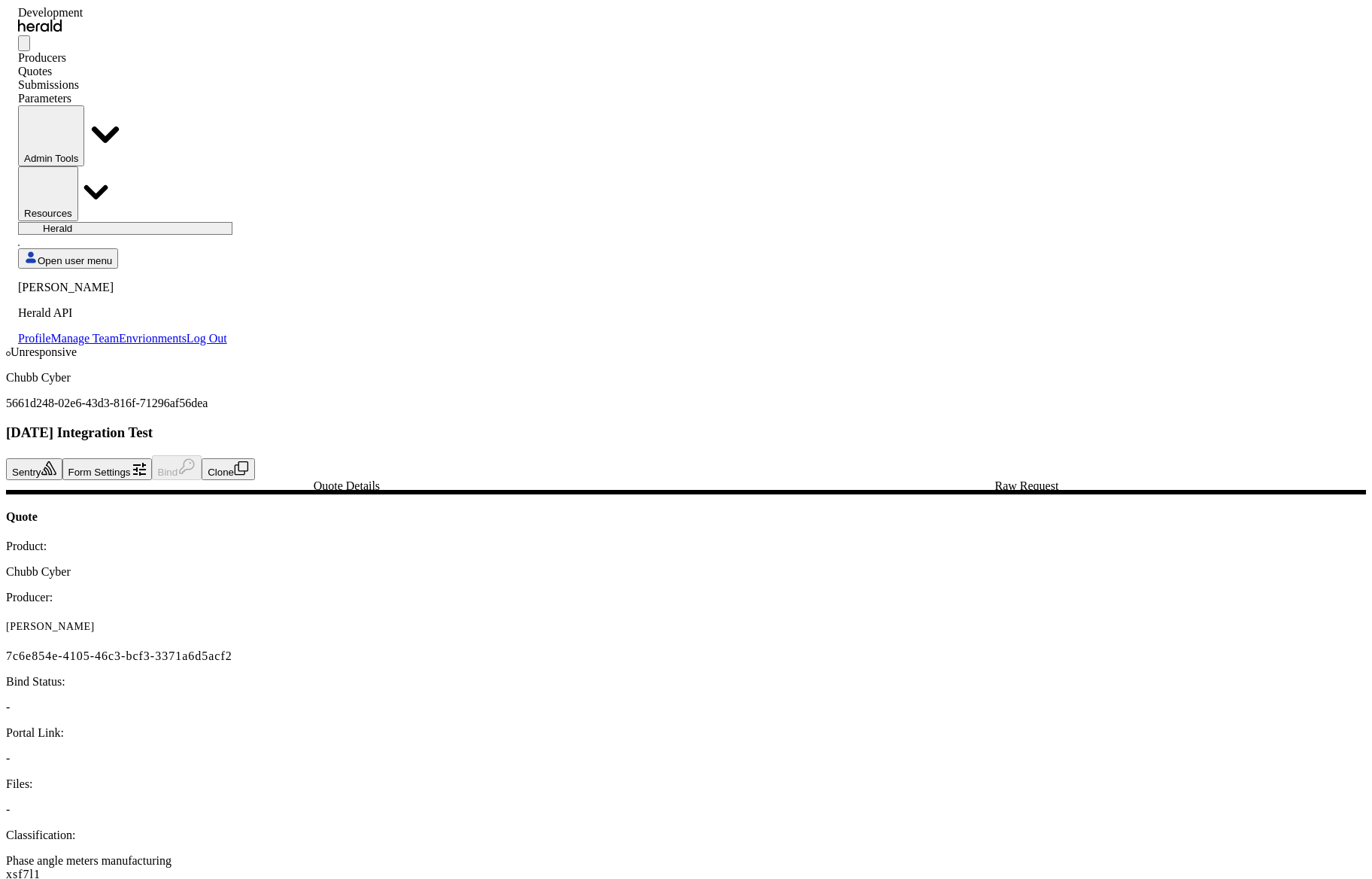 scroll, scrollTop: 374, scrollLeft: 0, axis: vertical 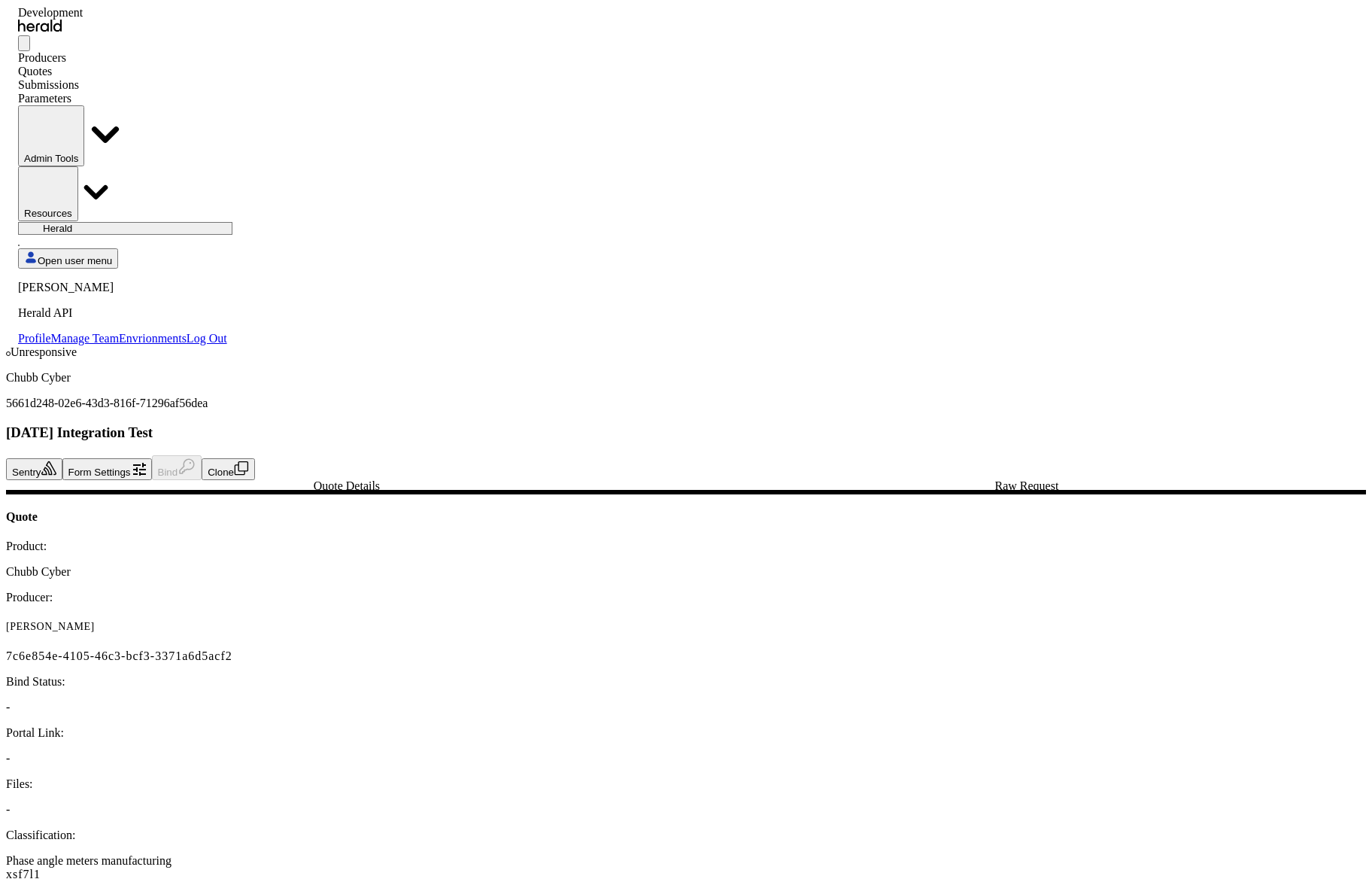 click 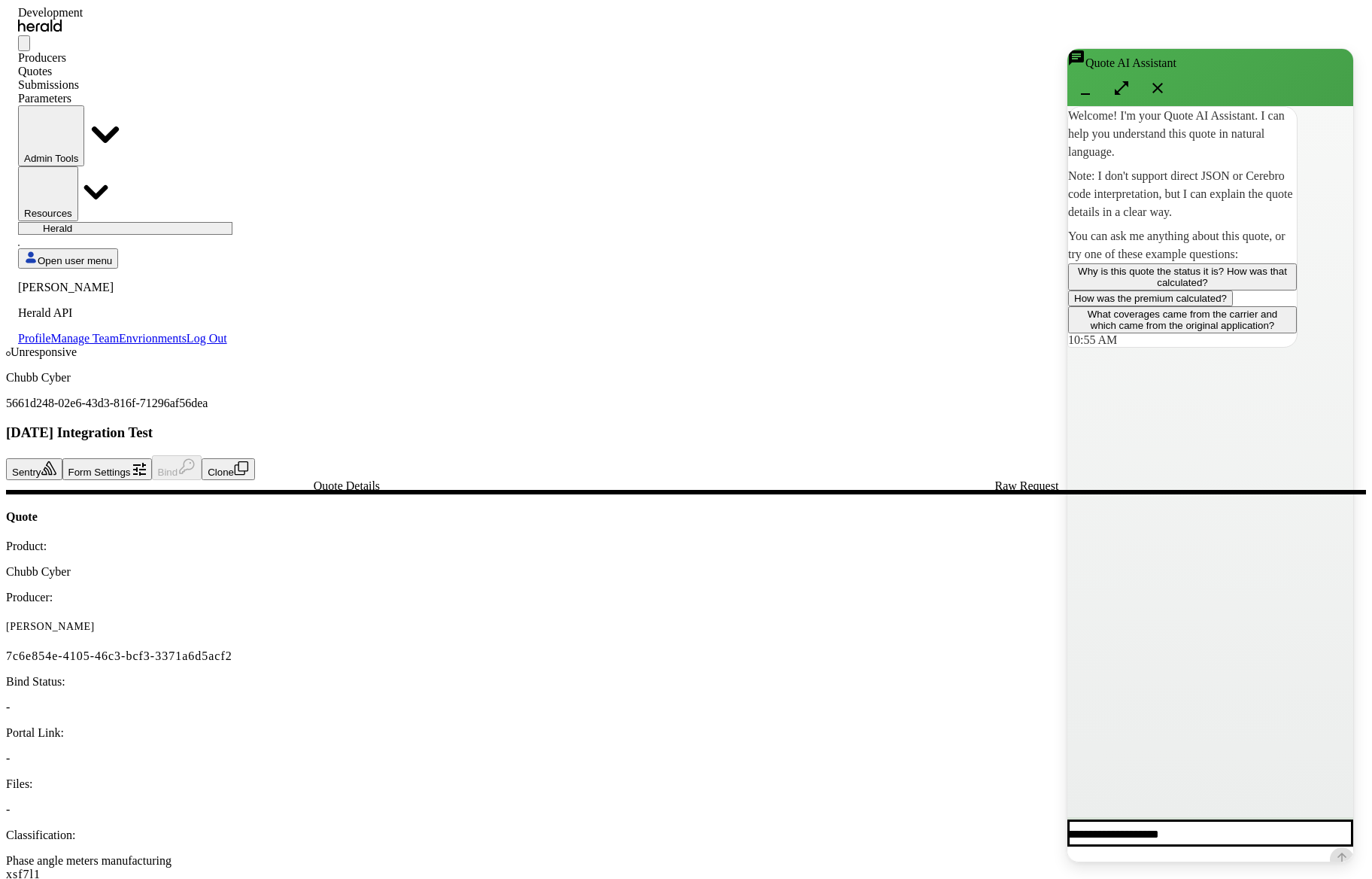 click on "Why is this quote the status it is? How was that calculated?" 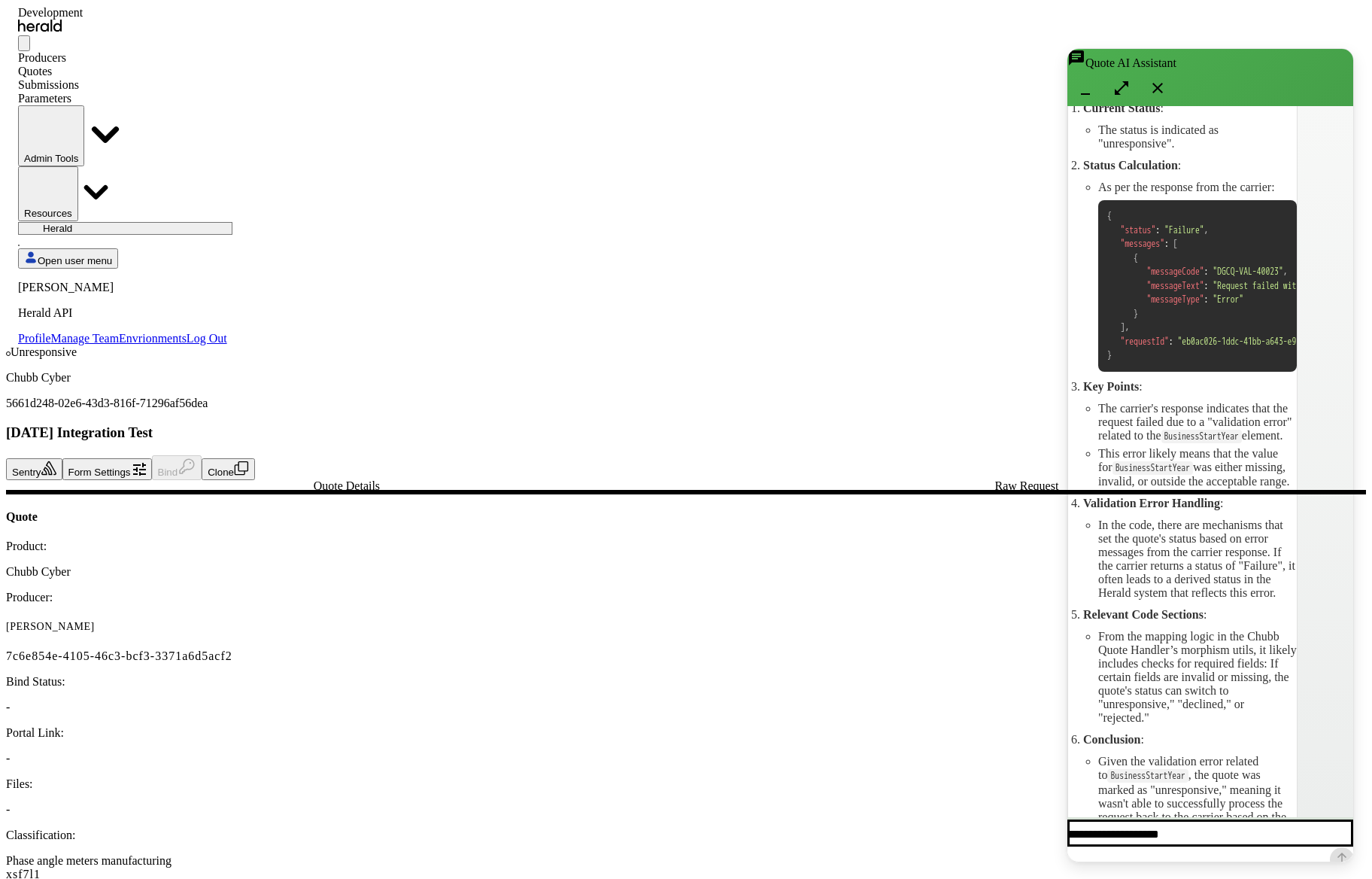 scroll, scrollTop: 371, scrollLeft: 0, axis: vertical 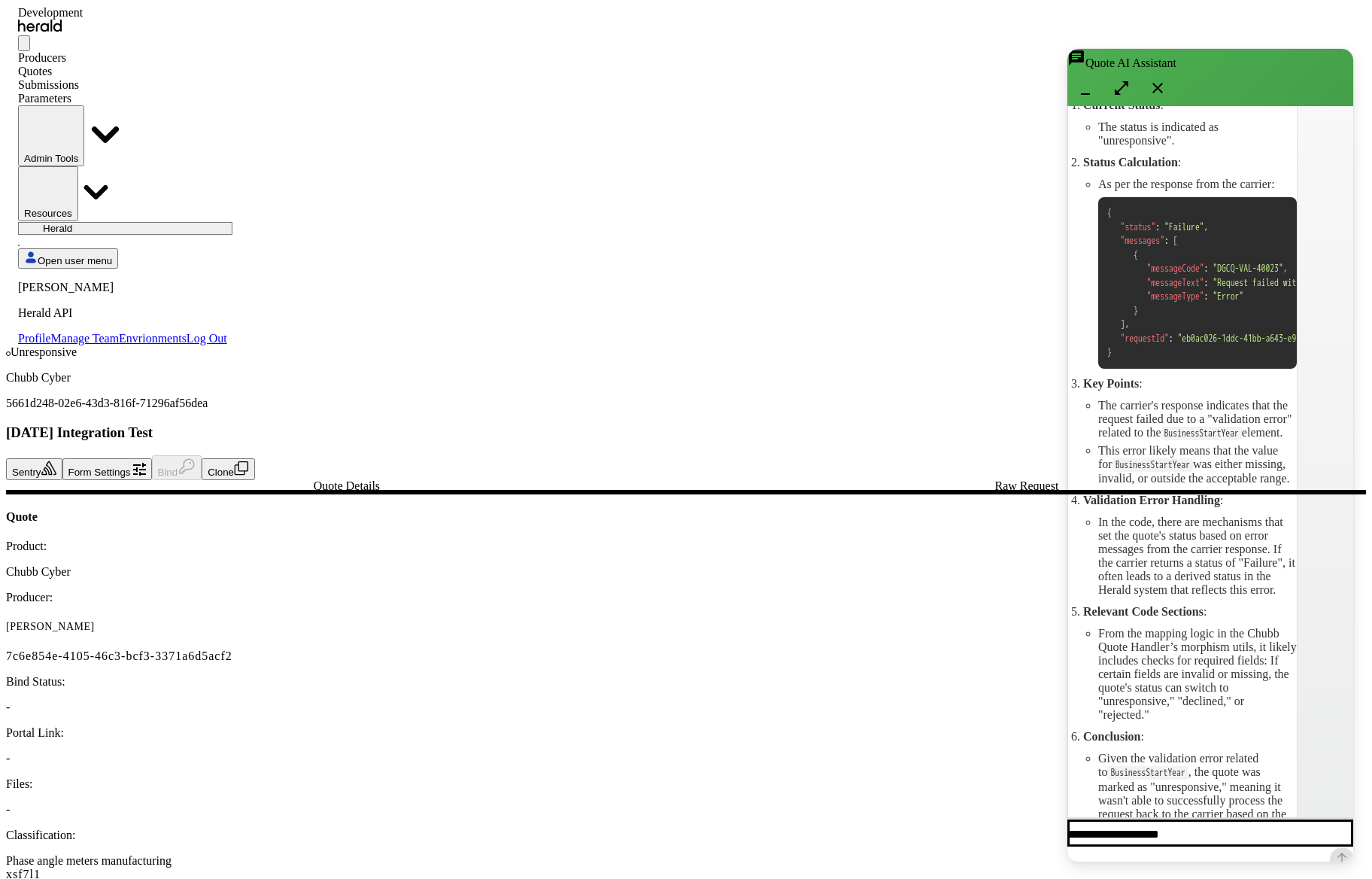 click 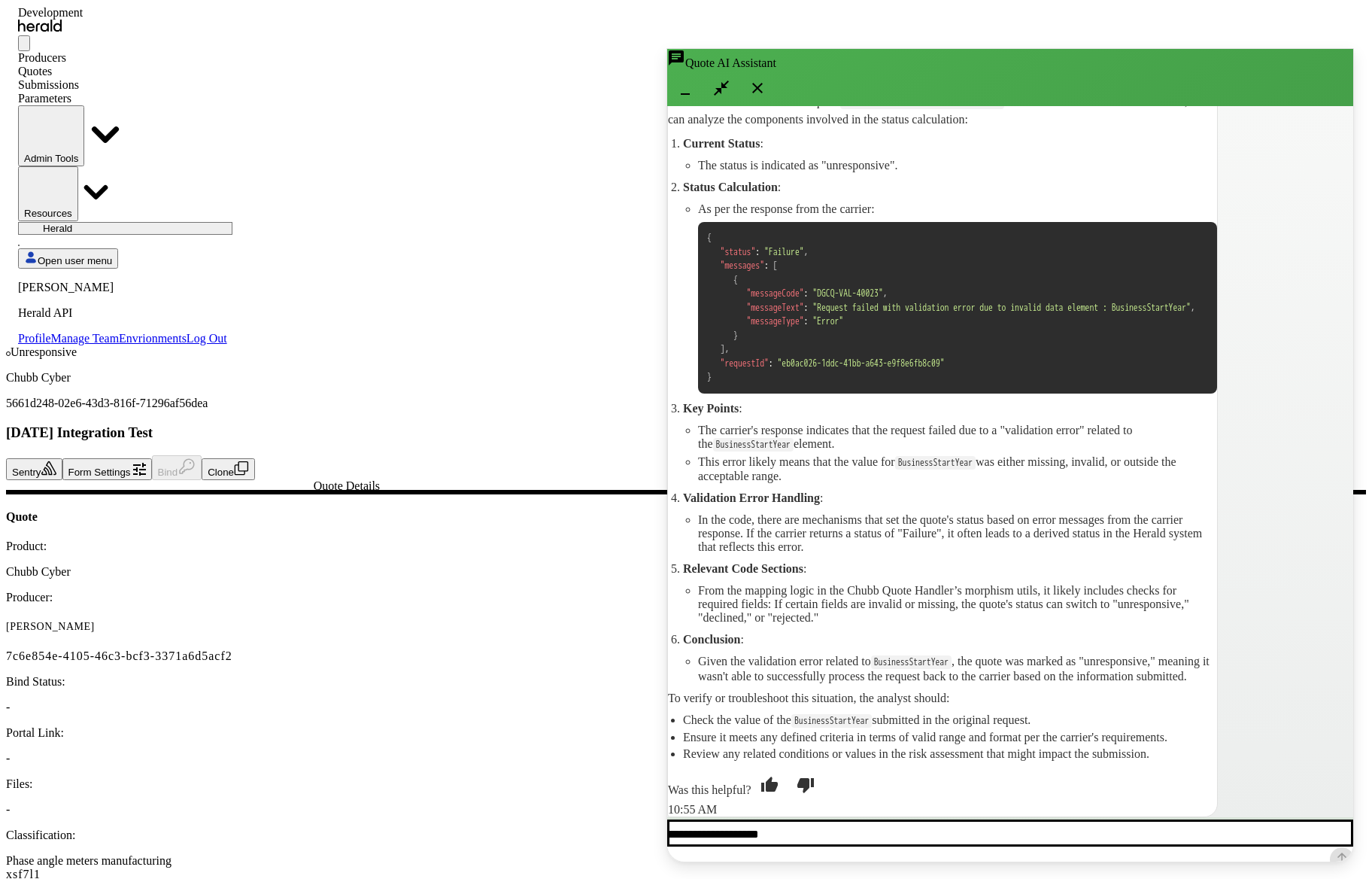 scroll, scrollTop: 247, scrollLeft: 0, axis: vertical 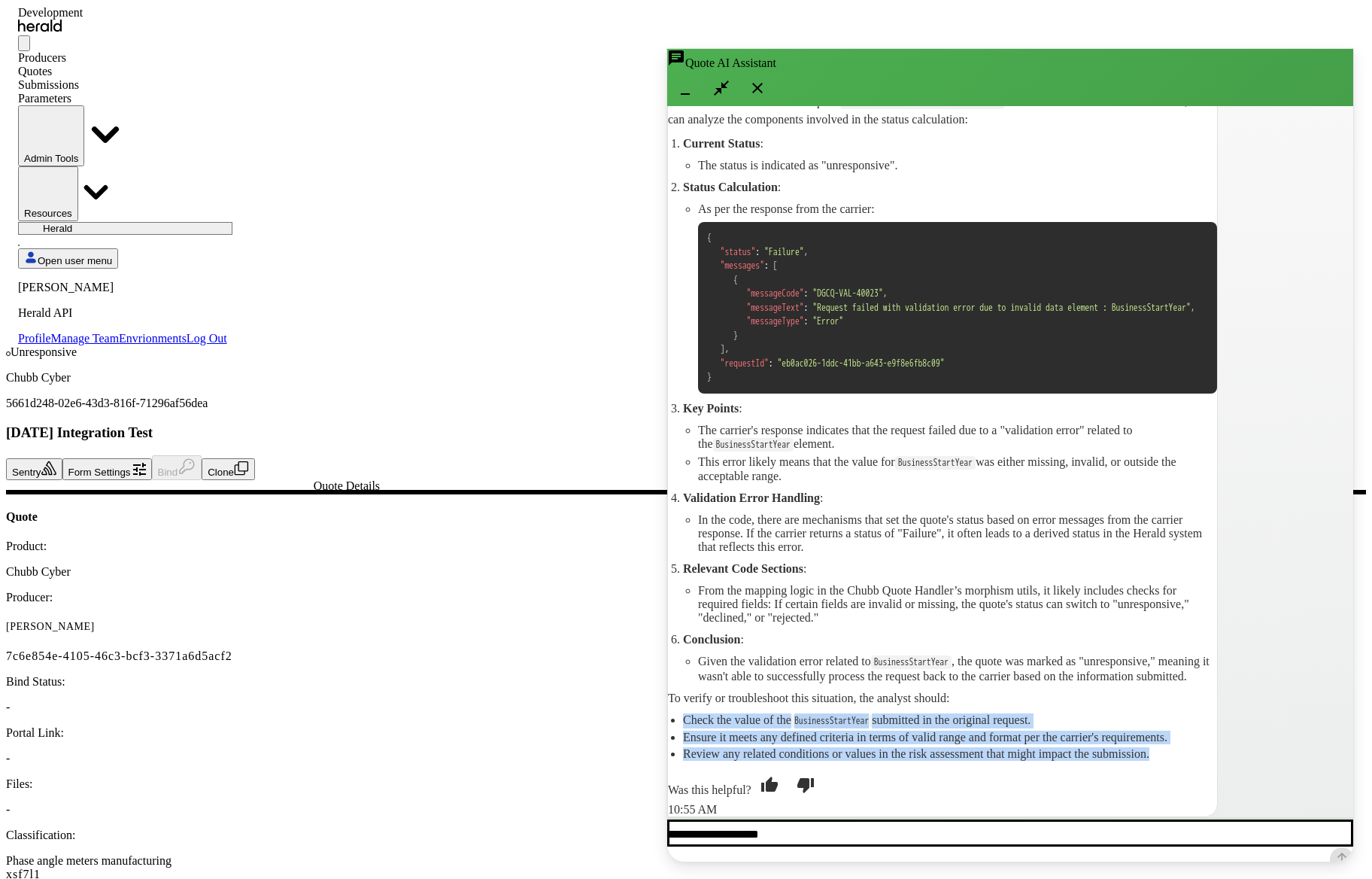 drag, startPoint x: 696, startPoint y: 698, endPoint x: 1168, endPoint y: 739, distance: 473.7774 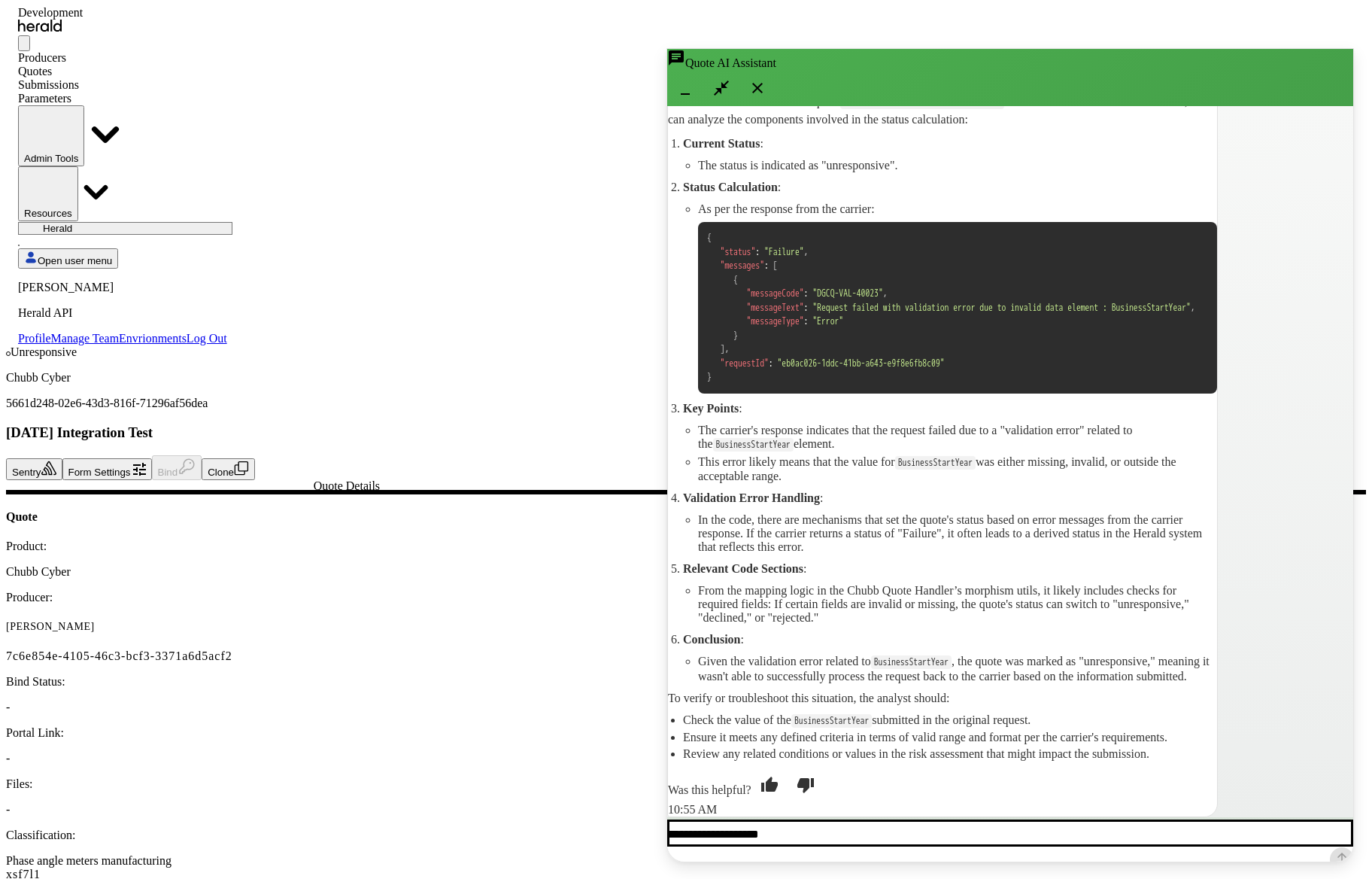 click on "Conclusion :" 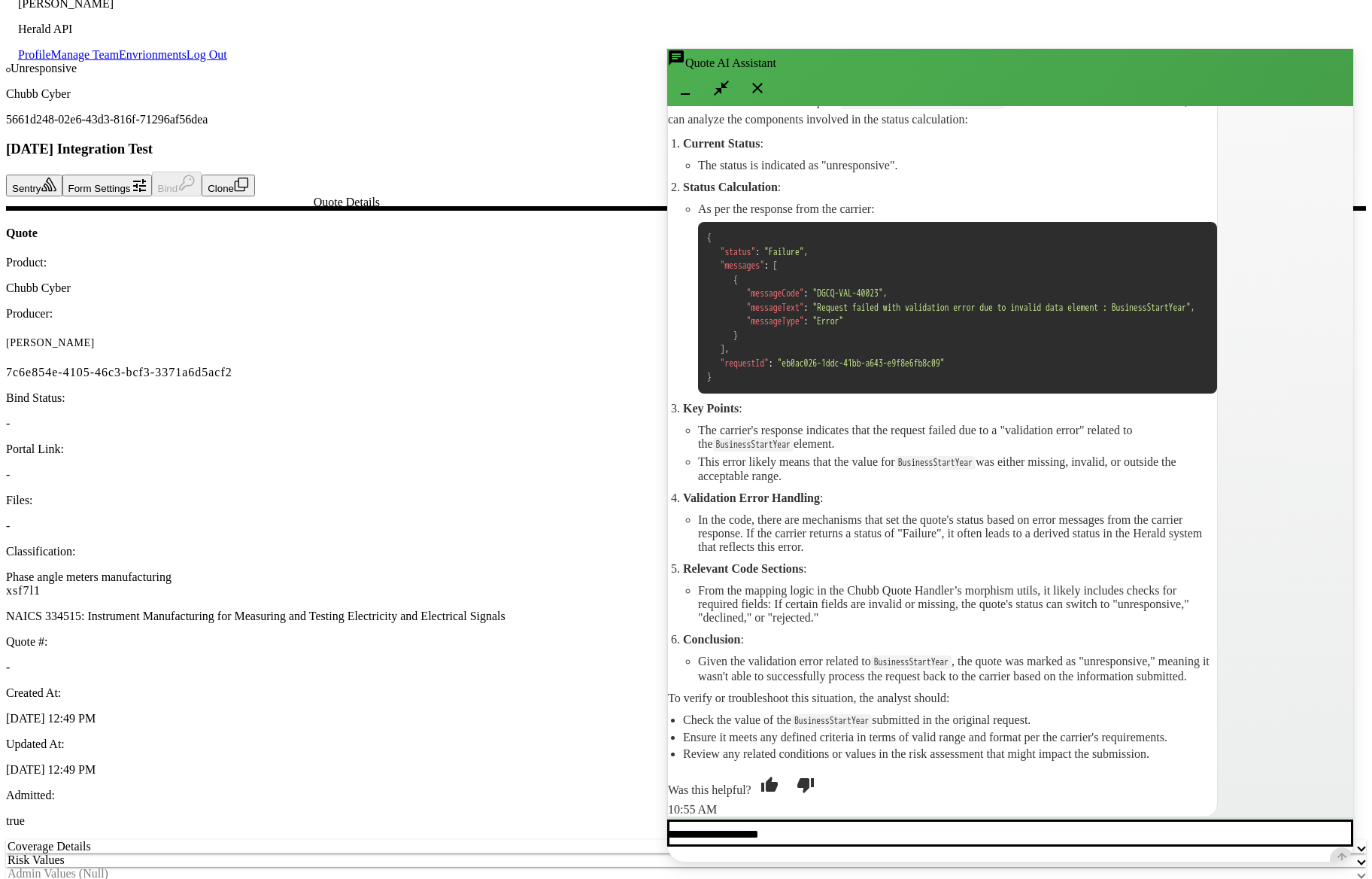 scroll, scrollTop: 728, scrollLeft: 0, axis: vertical 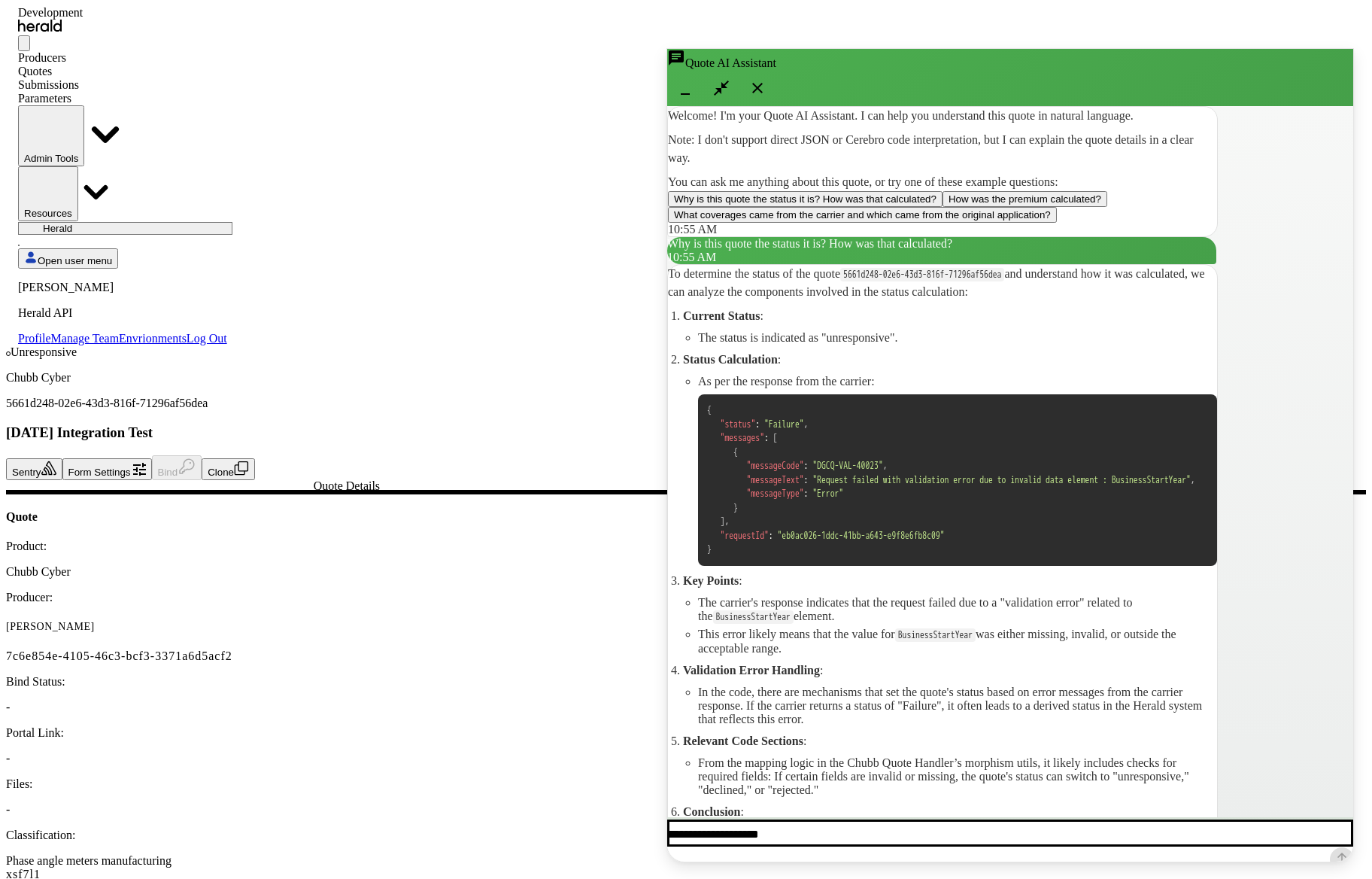 click on "Current Status :" 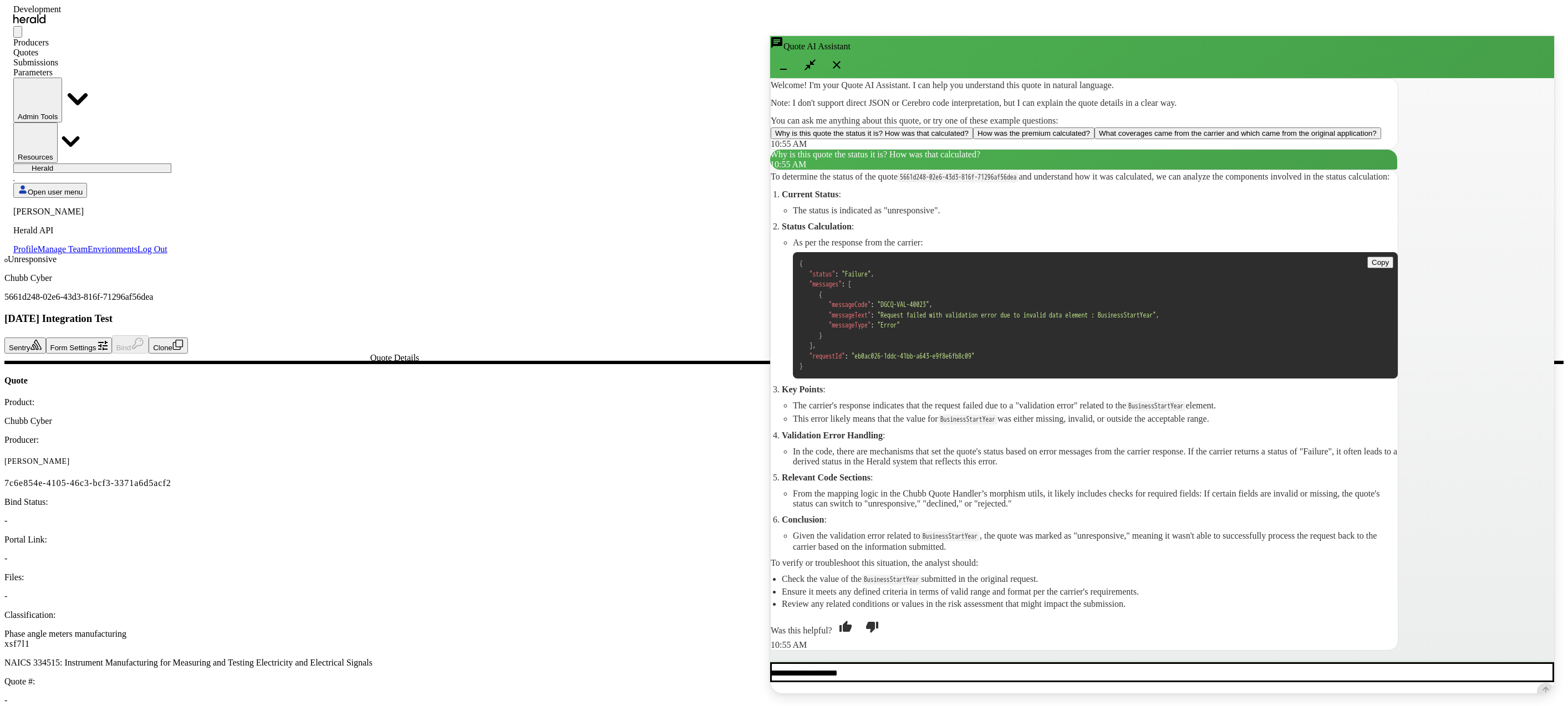 scroll, scrollTop: 0, scrollLeft: 0, axis: both 